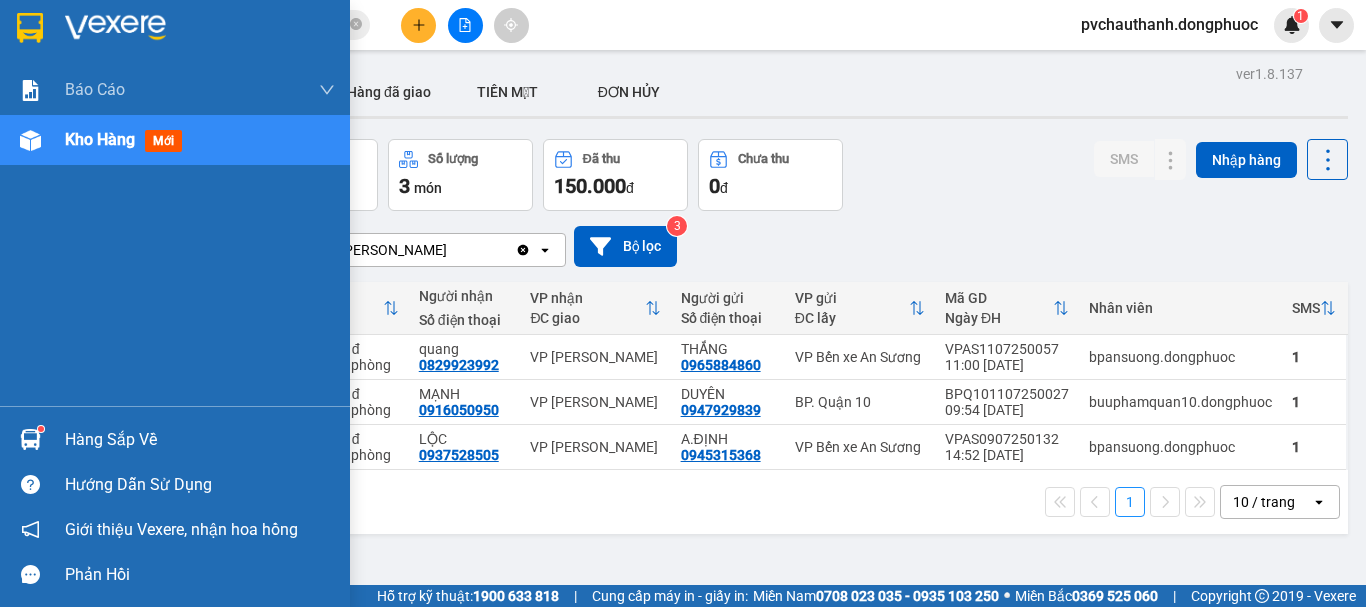 scroll, scrollTop: 0, scrollLeft: 0, axis: both 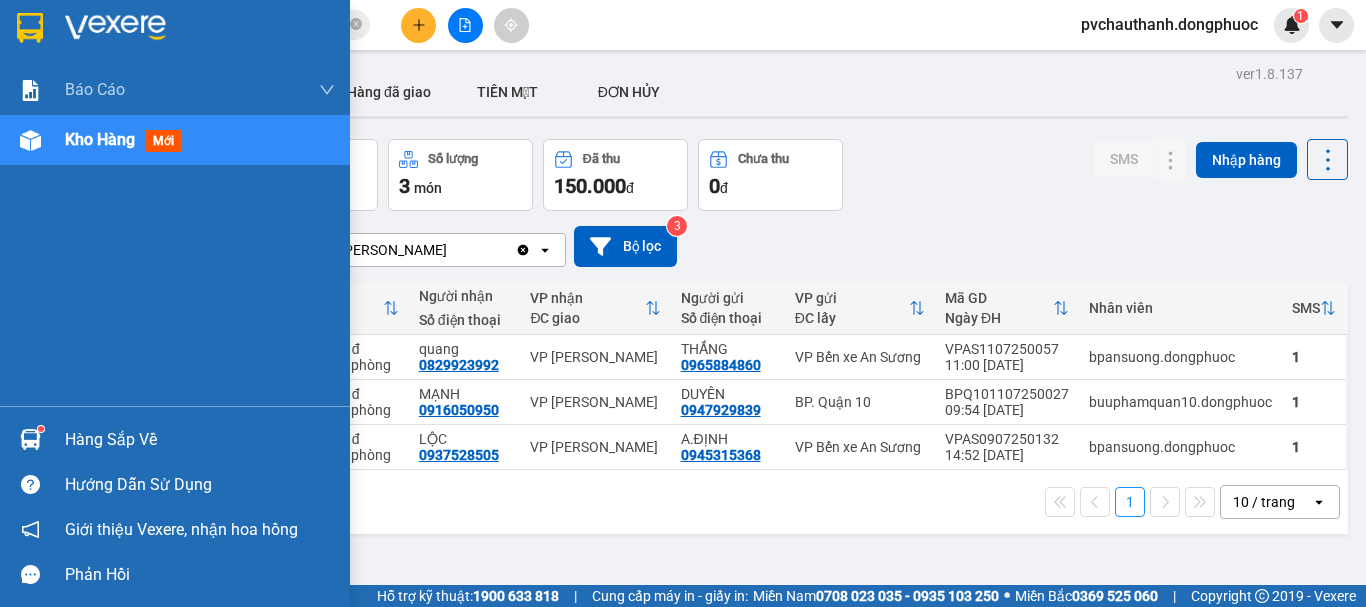 click on "Hàng sắp về" at bounding box center [200, 440] 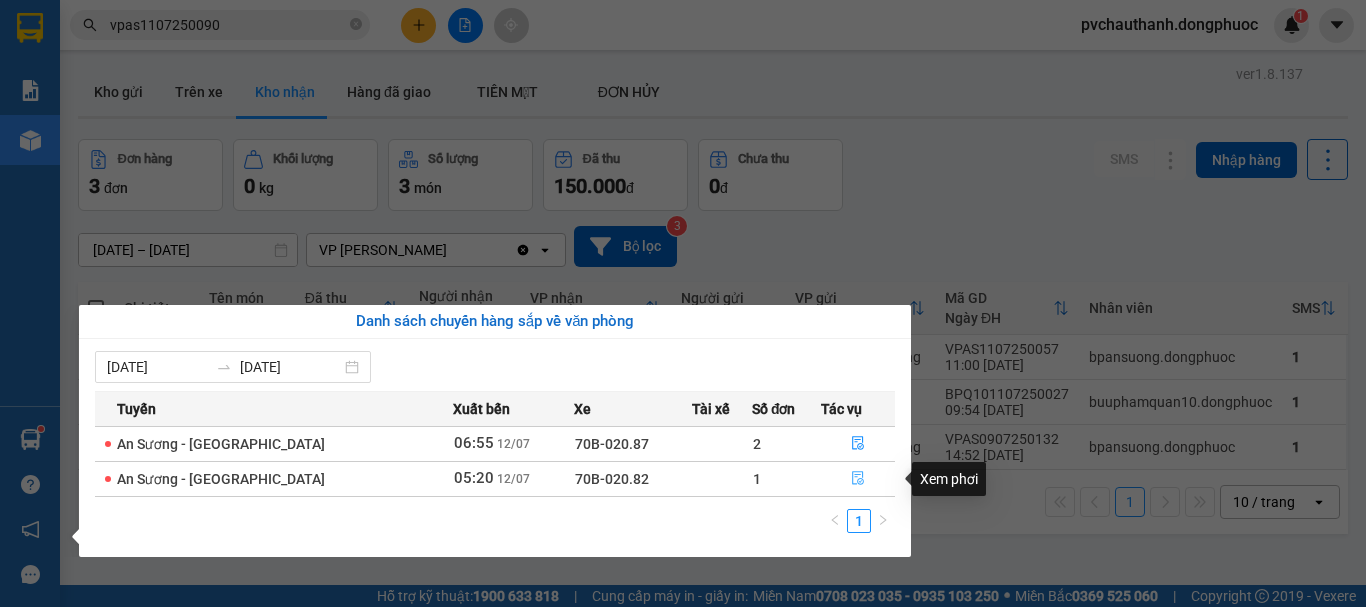 click 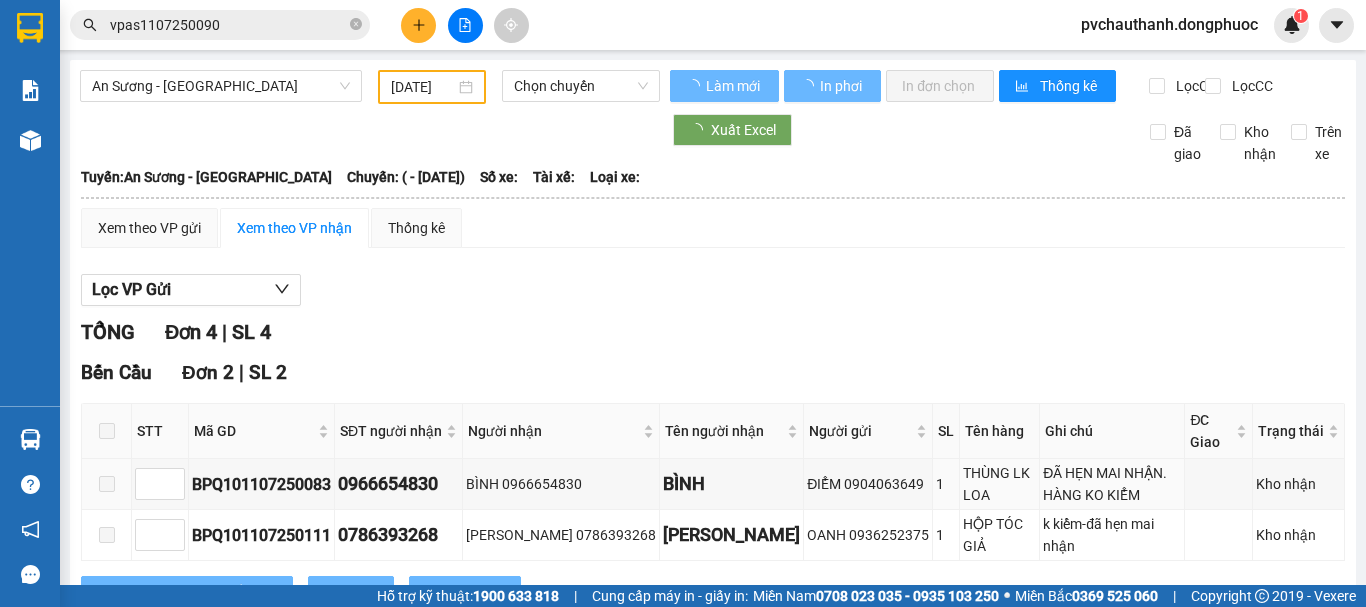 type on "[DATE]" 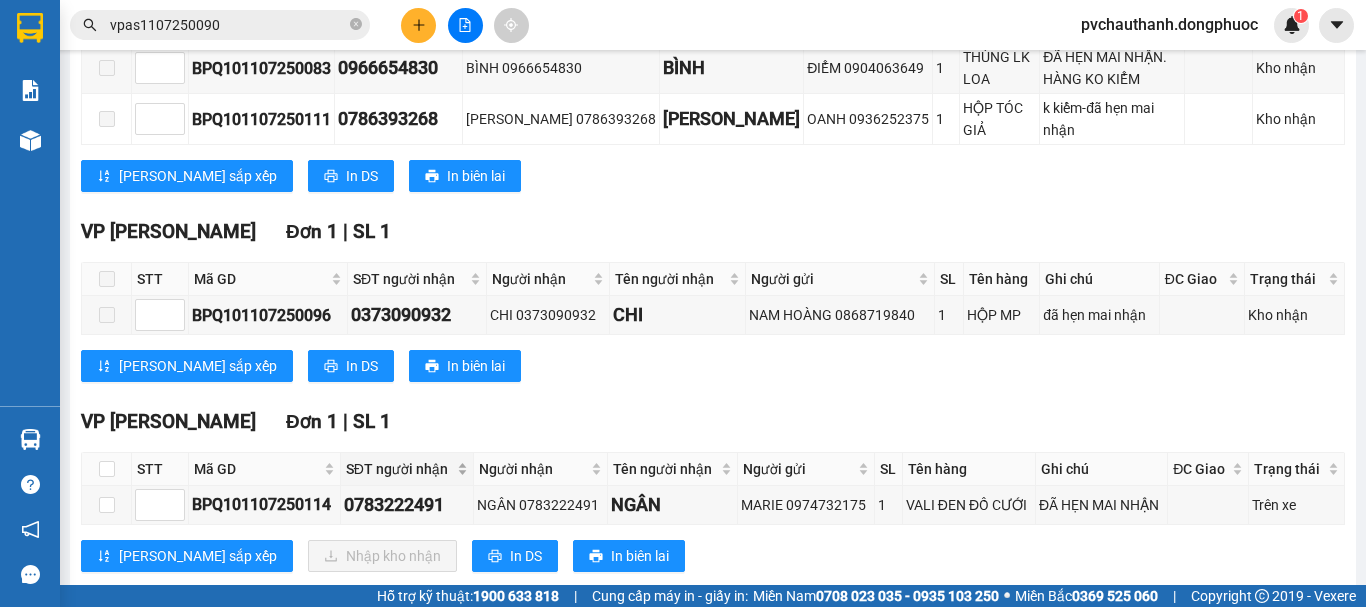 scroll, scrollTop: 474, scrollLeft: 0, axis: vertical 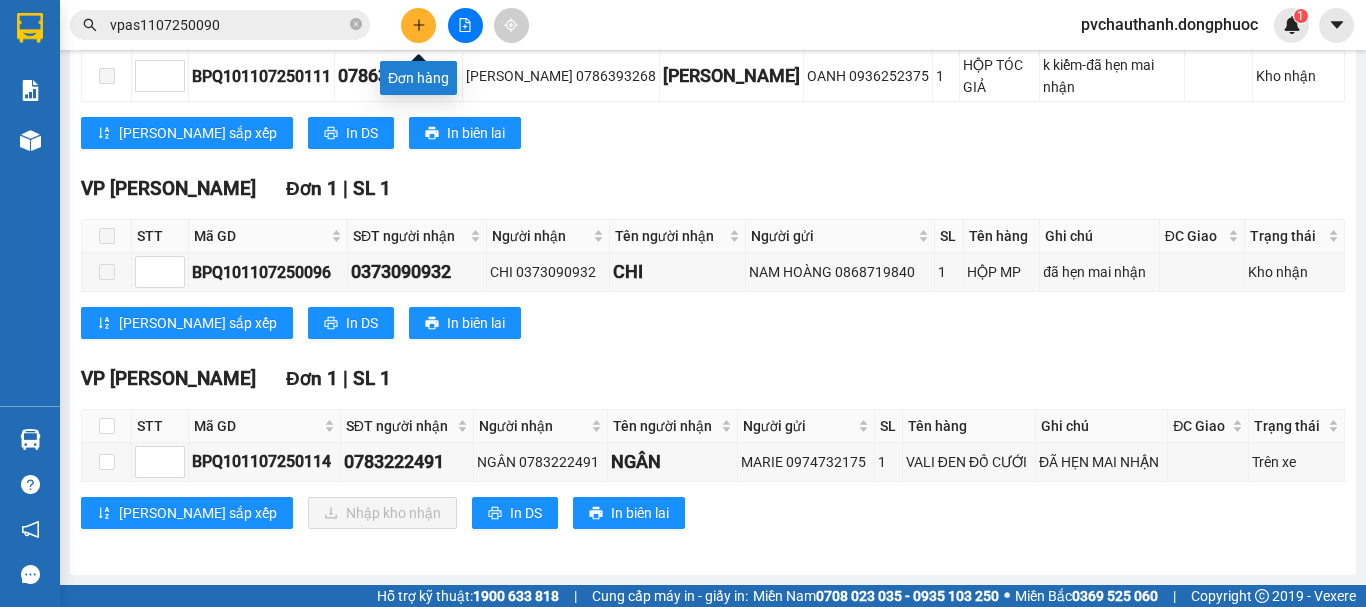 click 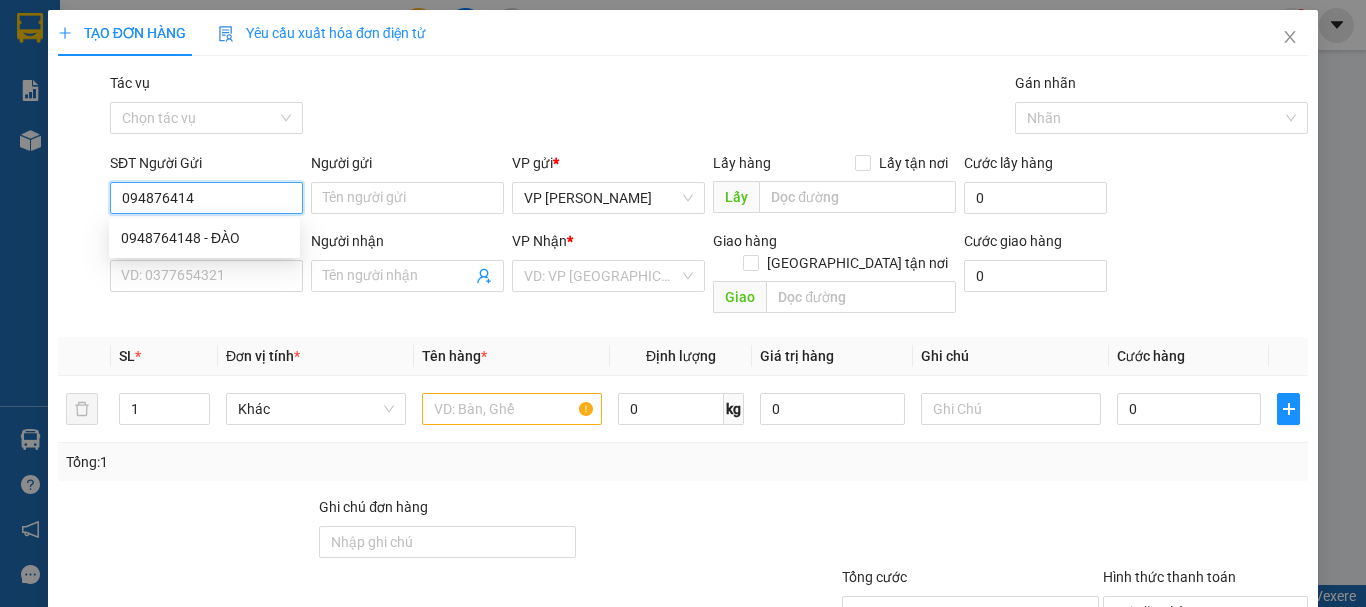 type on "0948764148" 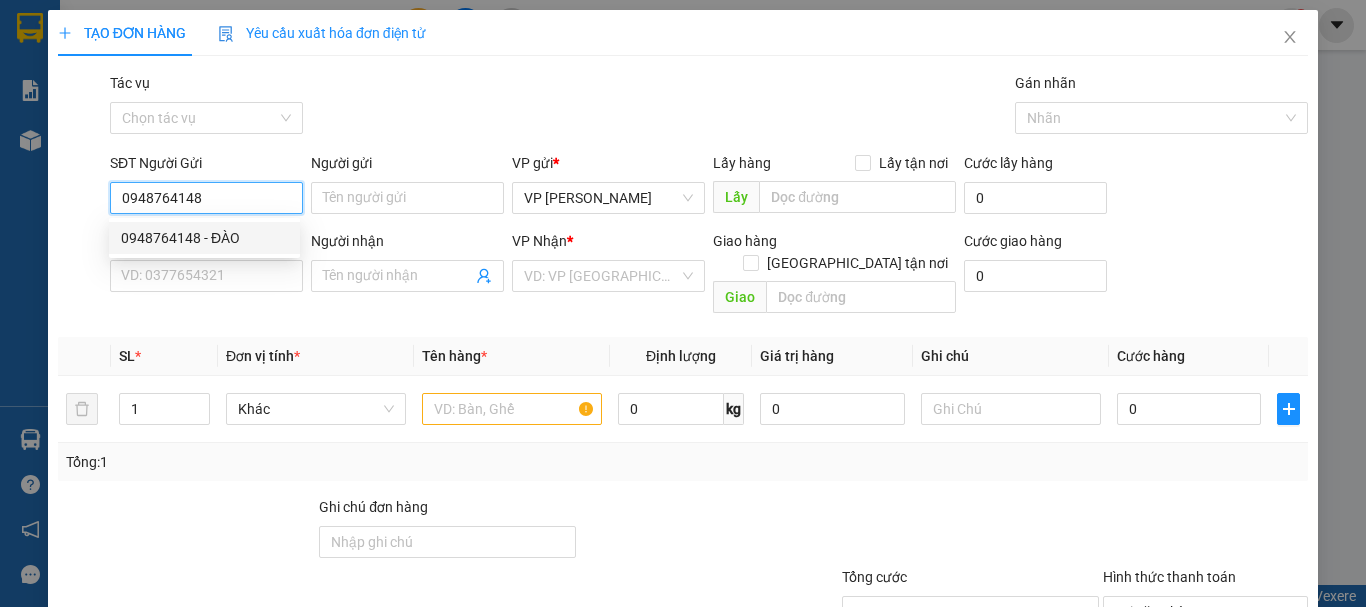 click on "0948764148 - ĐÀO" at bounding box center (204, 238) 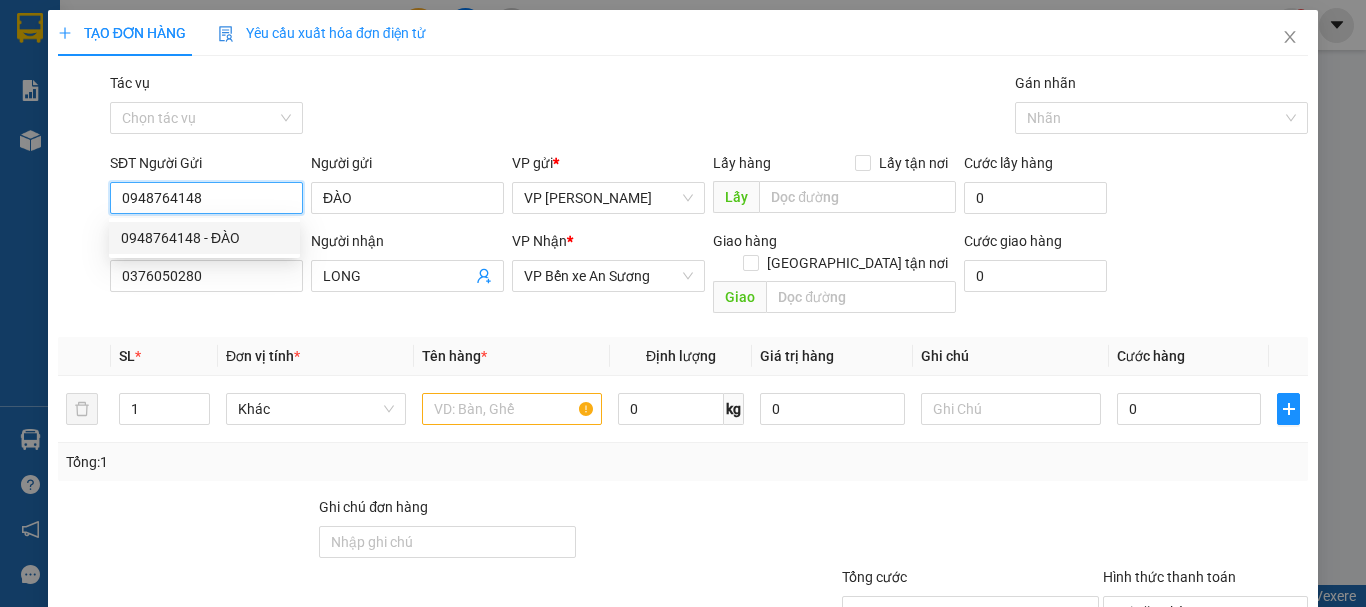 type on "30.000" 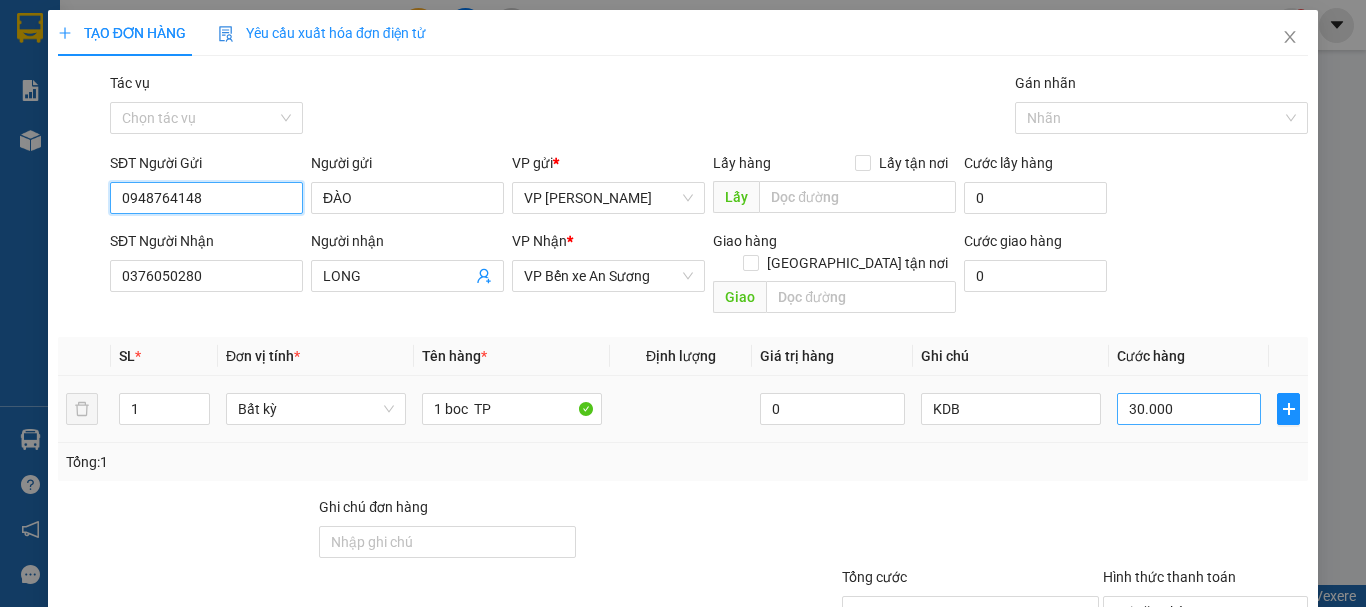 type on "0948764148" 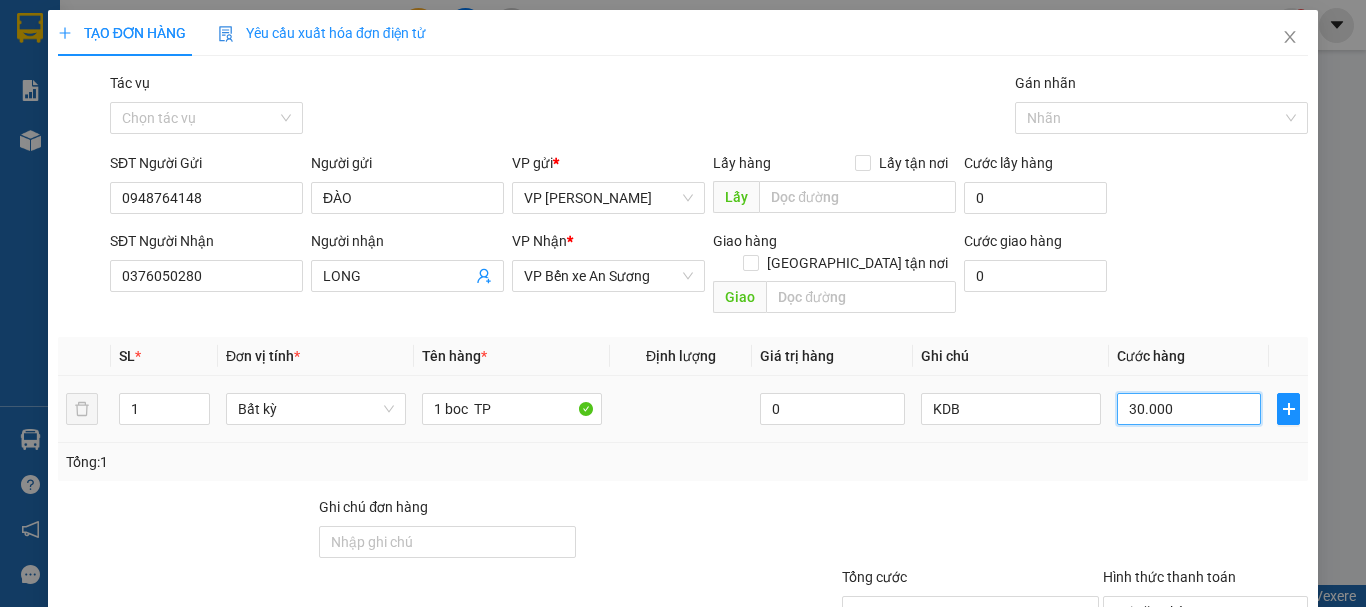 click on "30.000" at bounding box center (1189, 409) 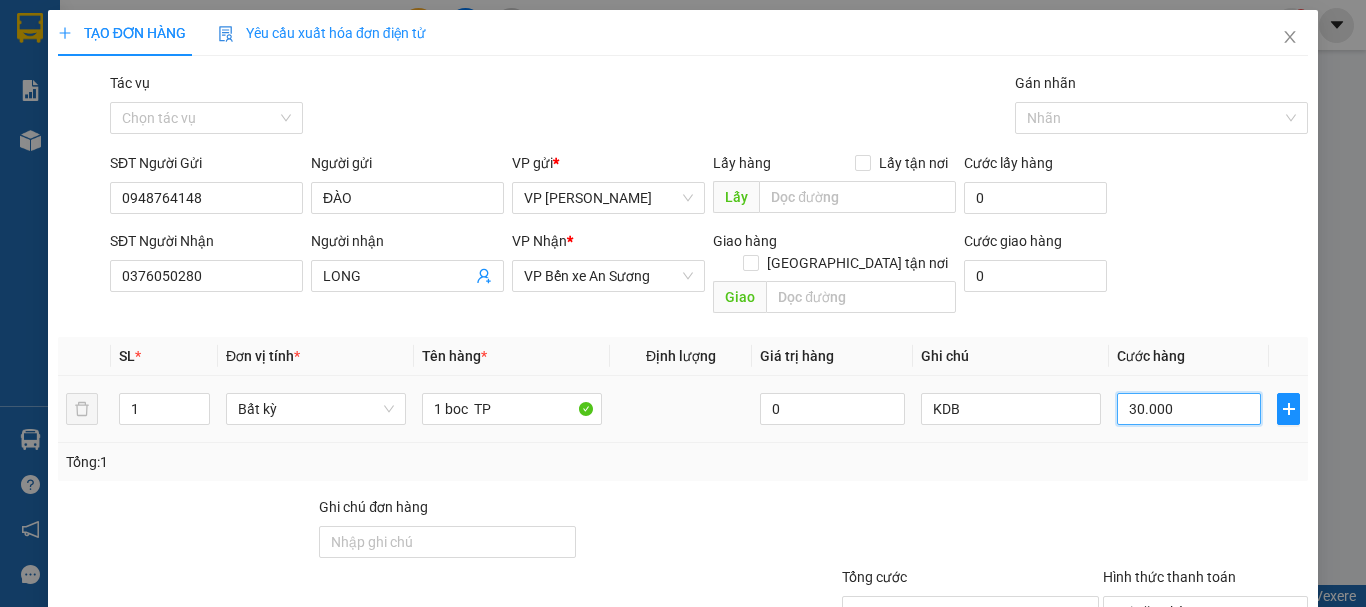 type on "0" 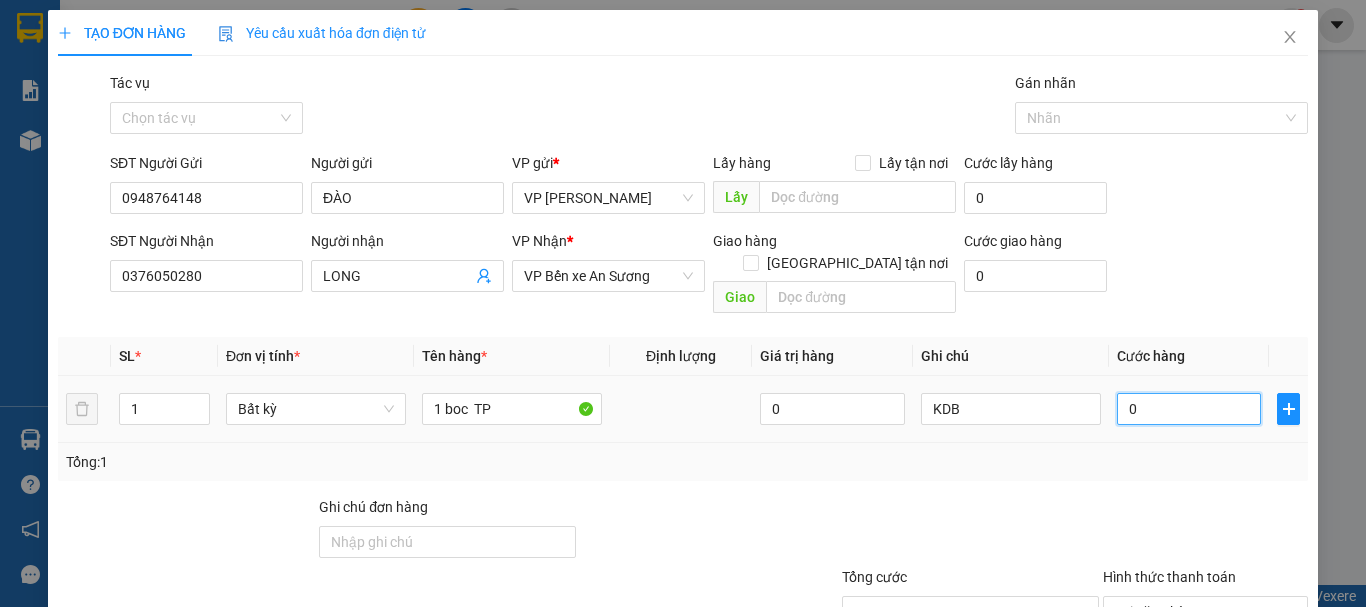 type on "5" 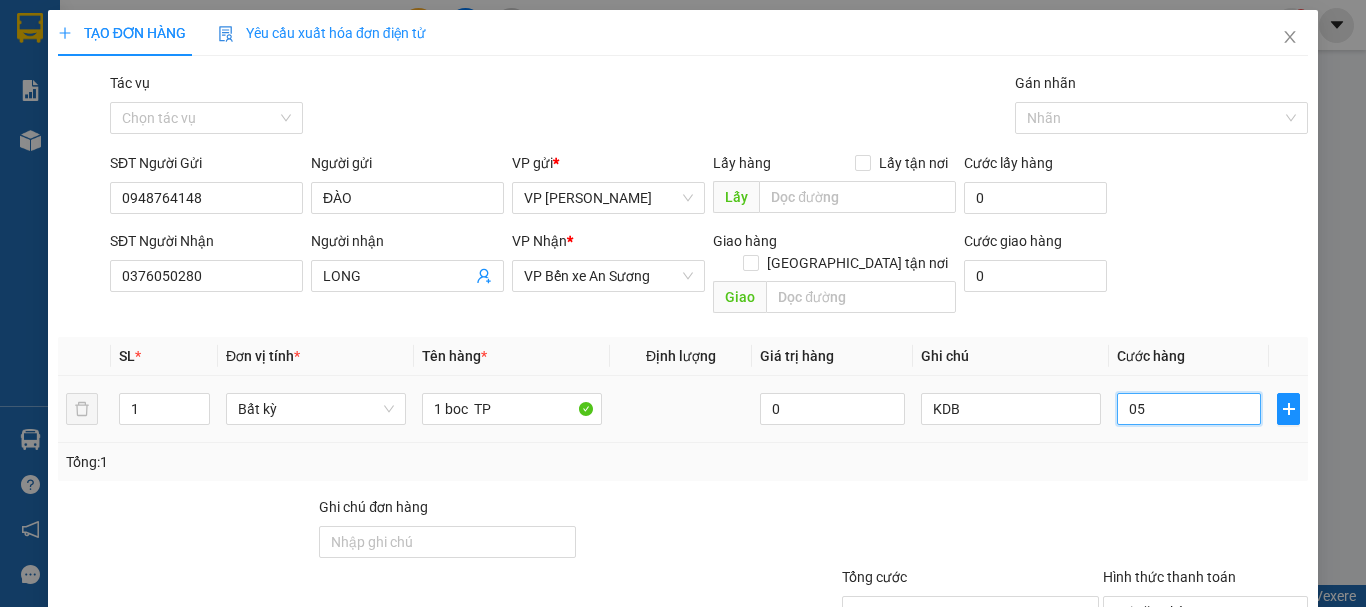 type on "50" 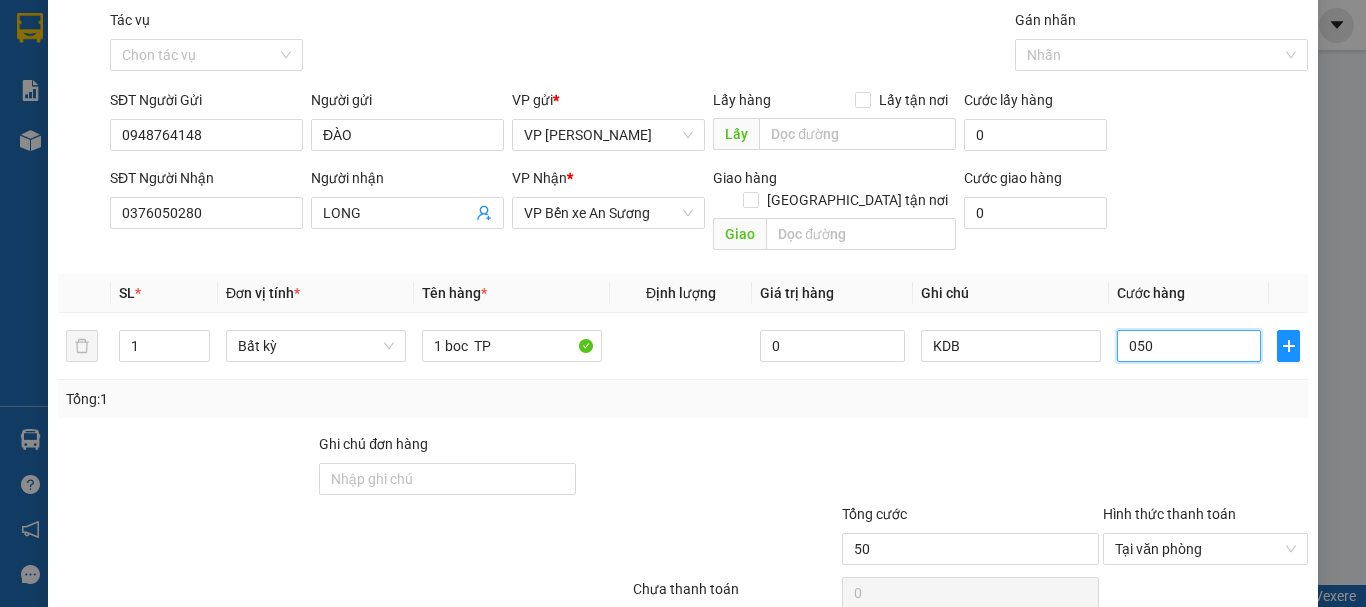 scroll, scrollTop: 133, scrollLeft: 0, axis: vertical 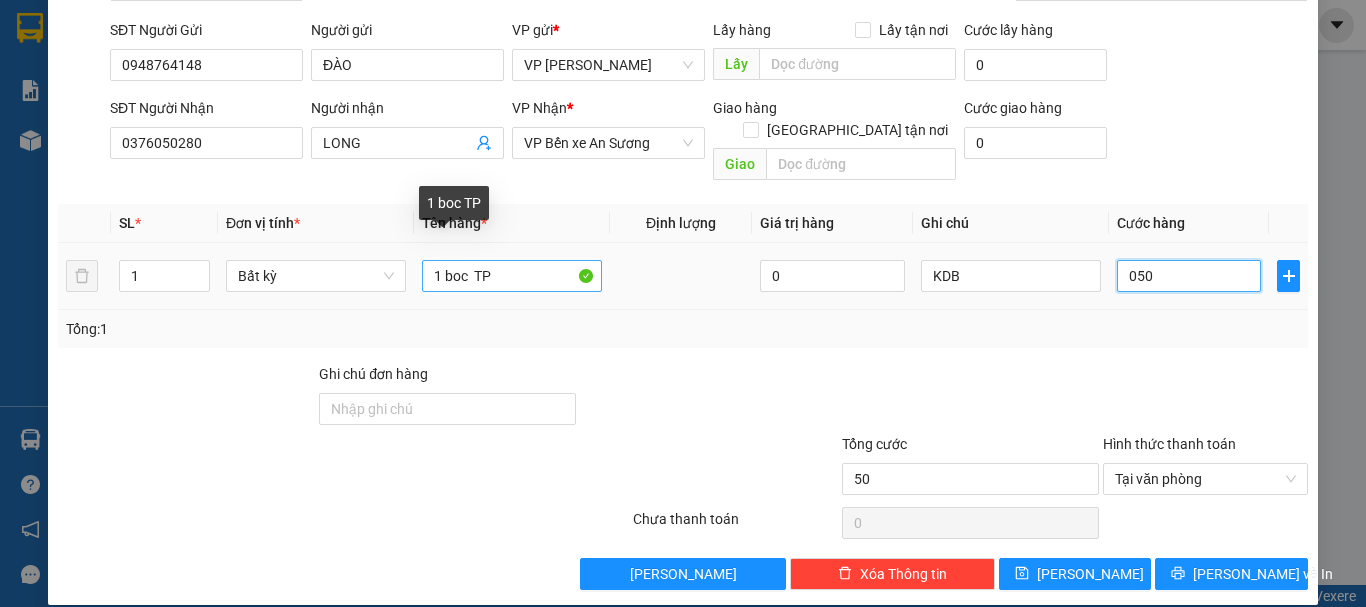 type on "050" 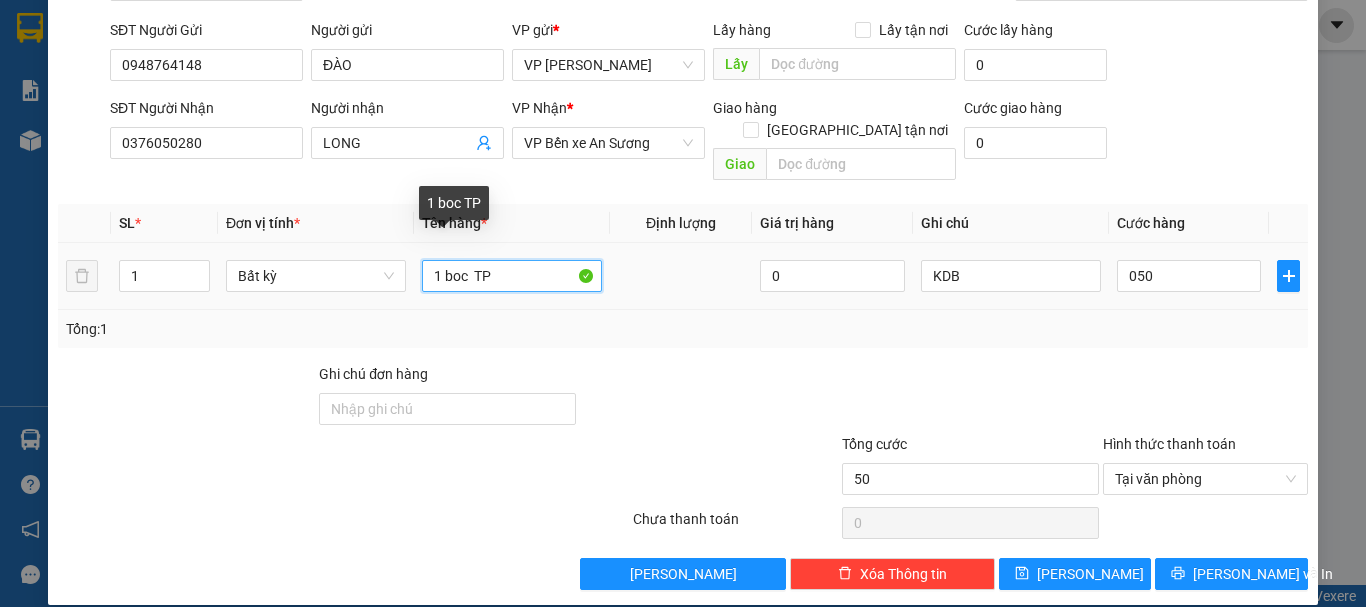 type on "50.000" 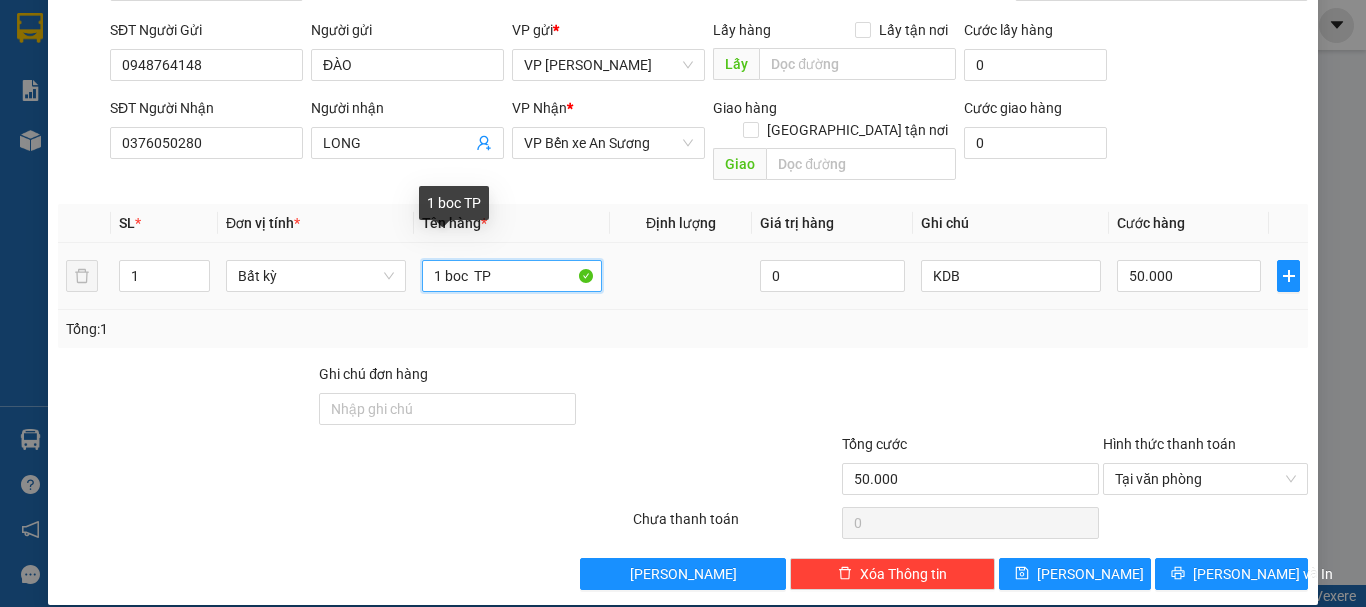 click on "1 boc  TP" at bounding box center (512, 276) 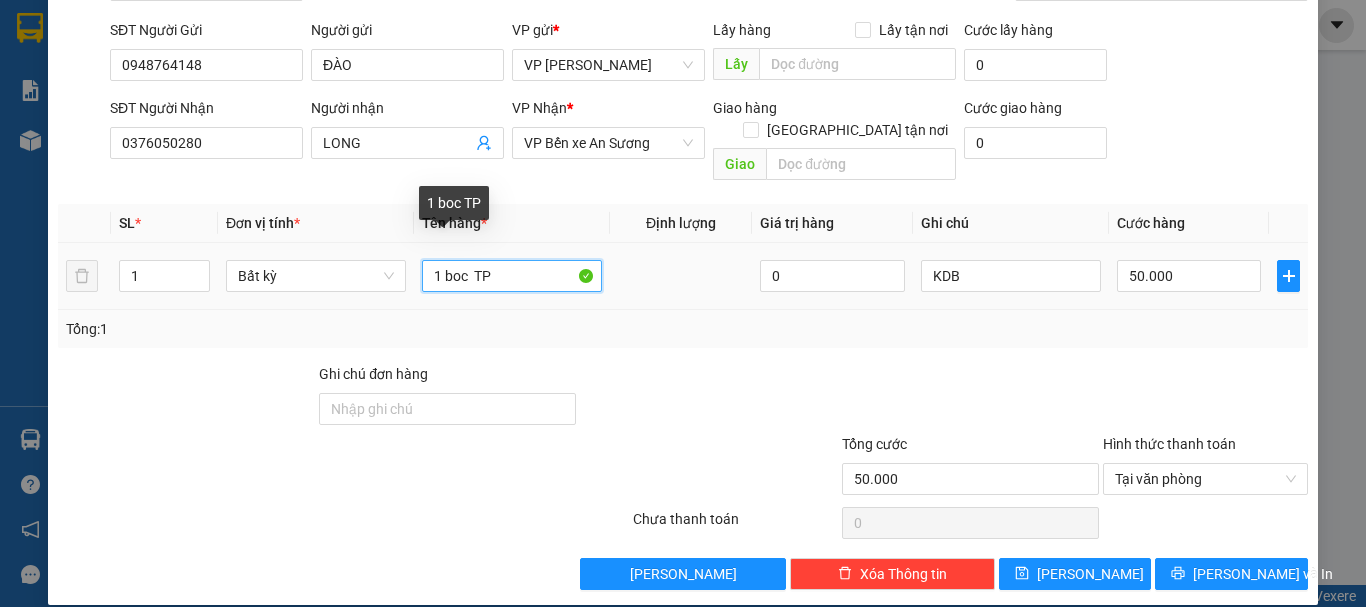 click on "1 boc  TP" at bounding box center (512, 276) 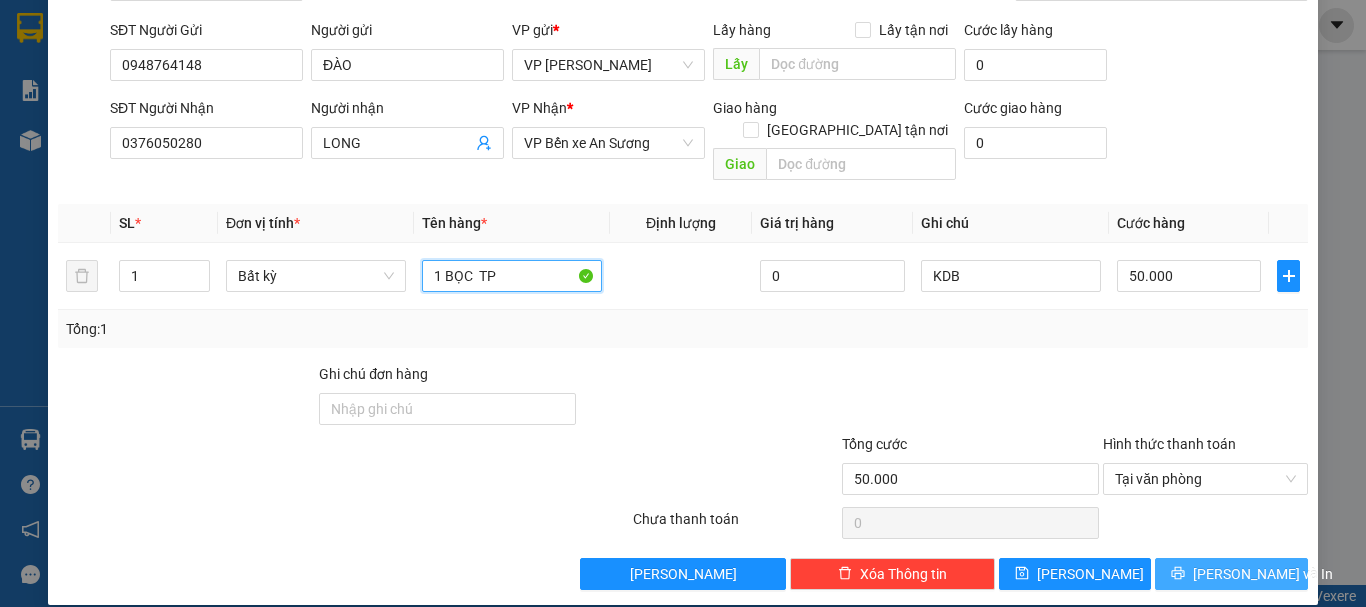 type on "1 BỌC  TP" 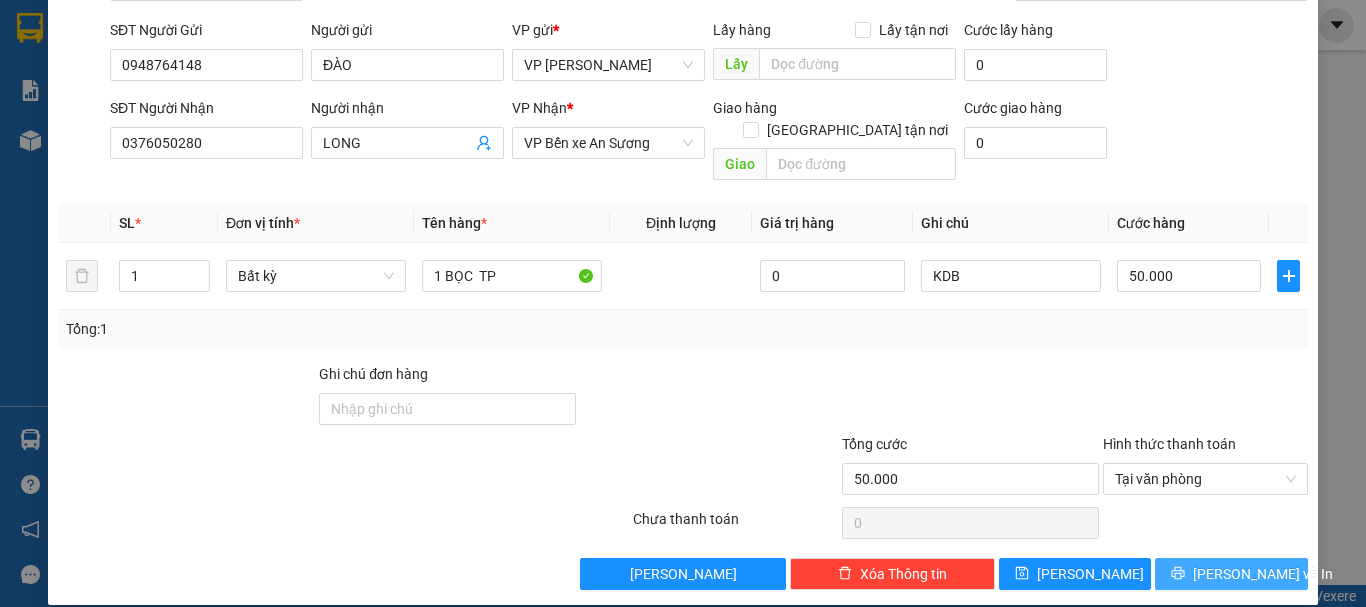 click on "[PERSON_NAME] và In" at bounding box center [1263, 574] 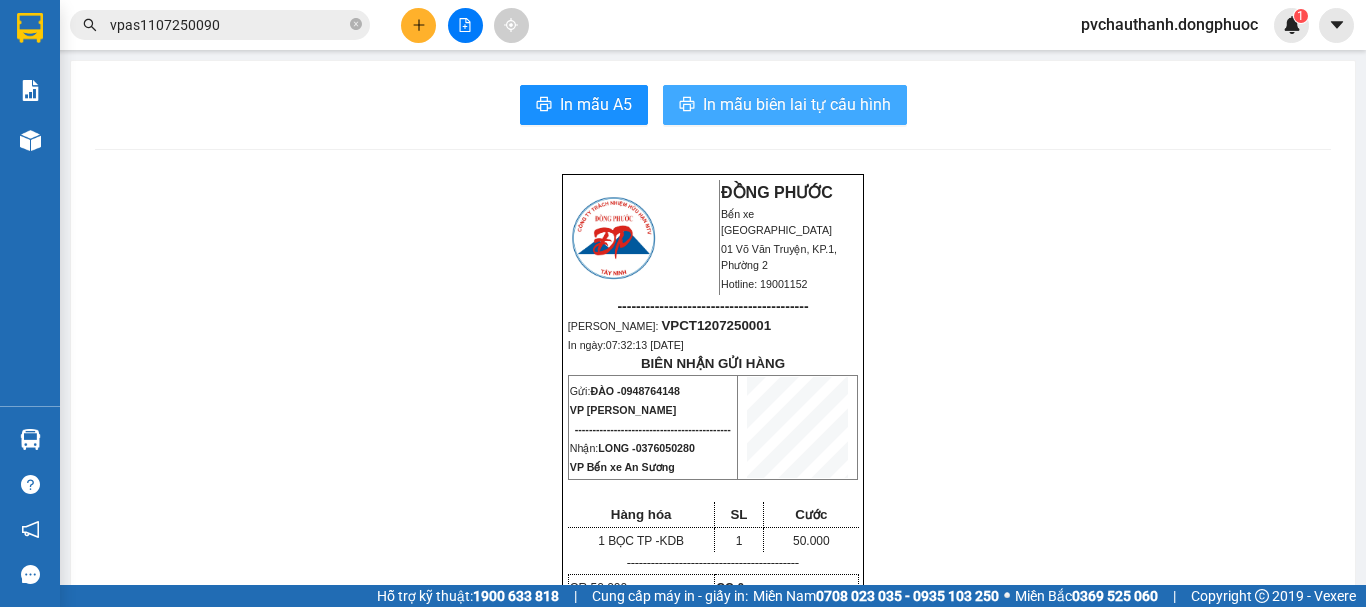 click on "In mẫu biên lai tự cấu hình" at bounding box center (797, 104) 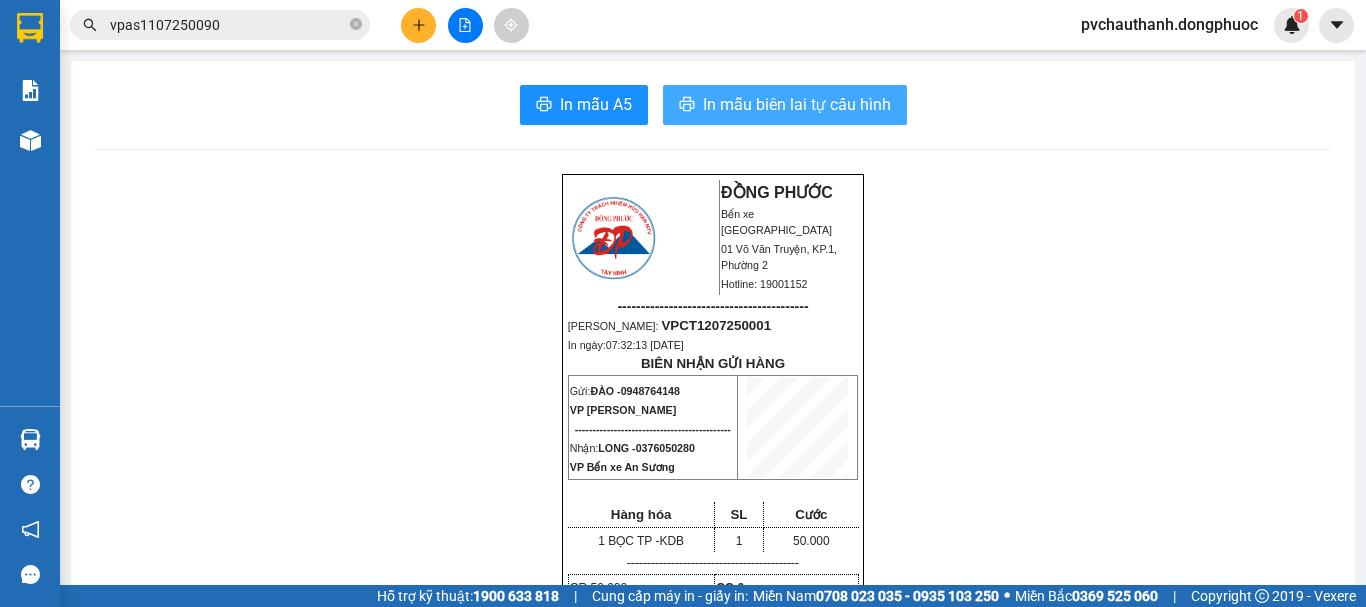 scroll, scrollTop: 0, scrollLeft: 0, axis: both 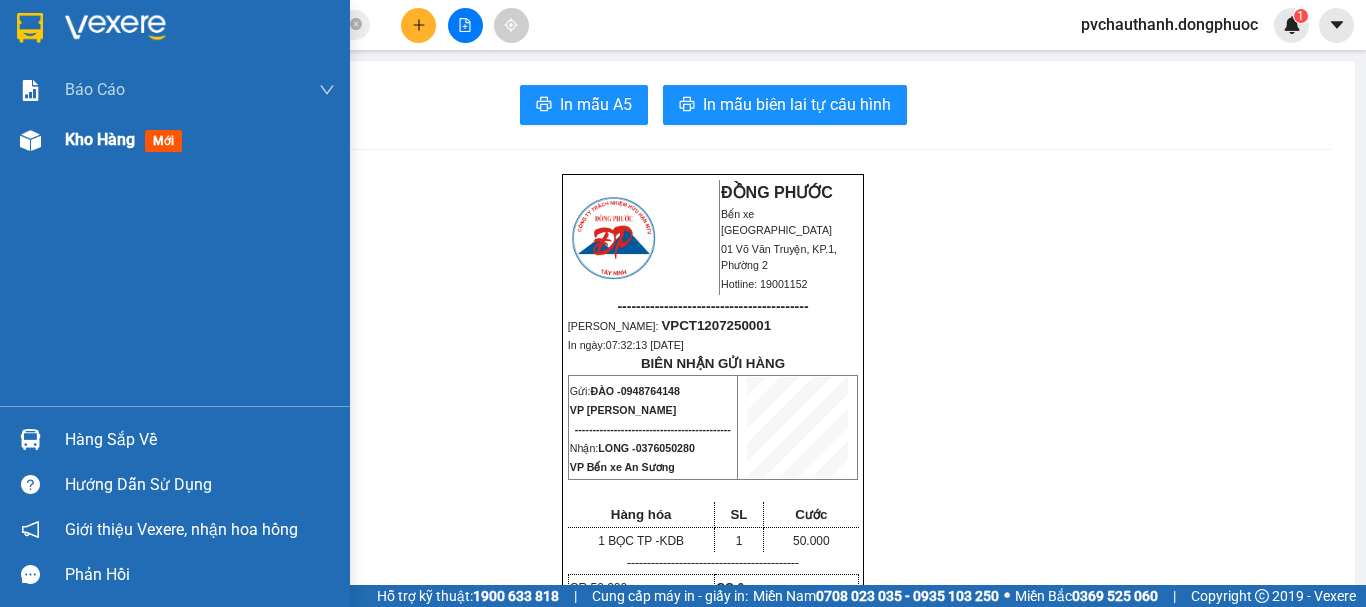 click on "Kho hàng" at bounding box center (100, 139) 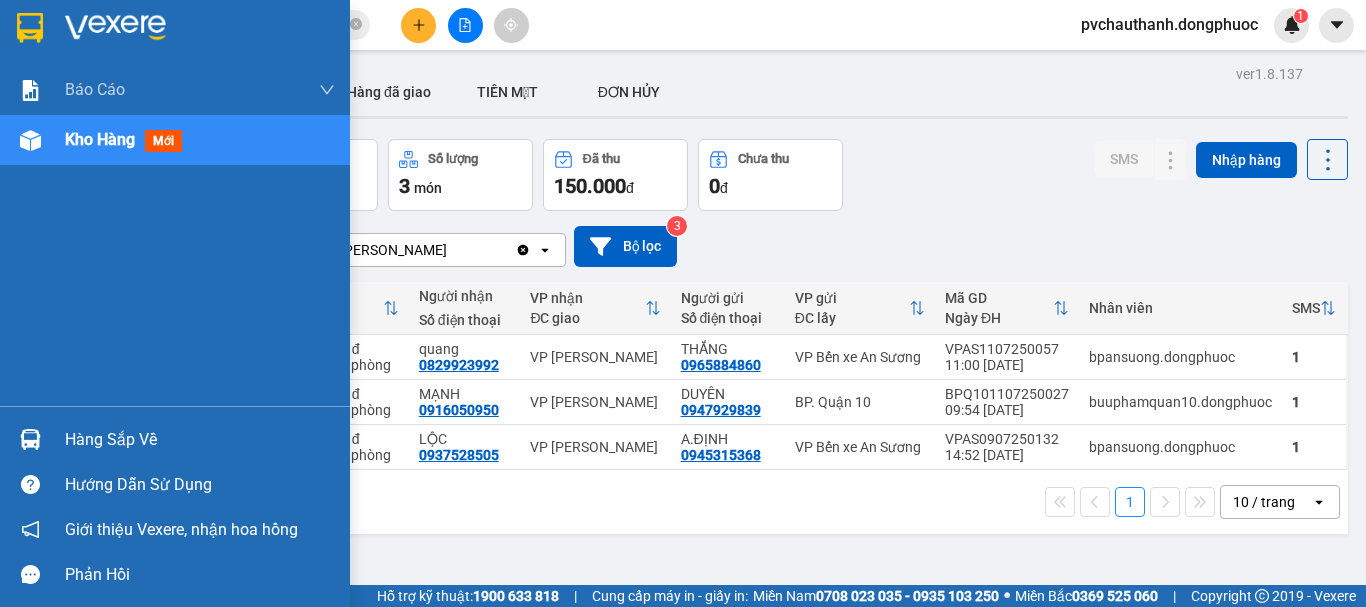 click on "Hàng sắp về" at bounding box center [200, 440] 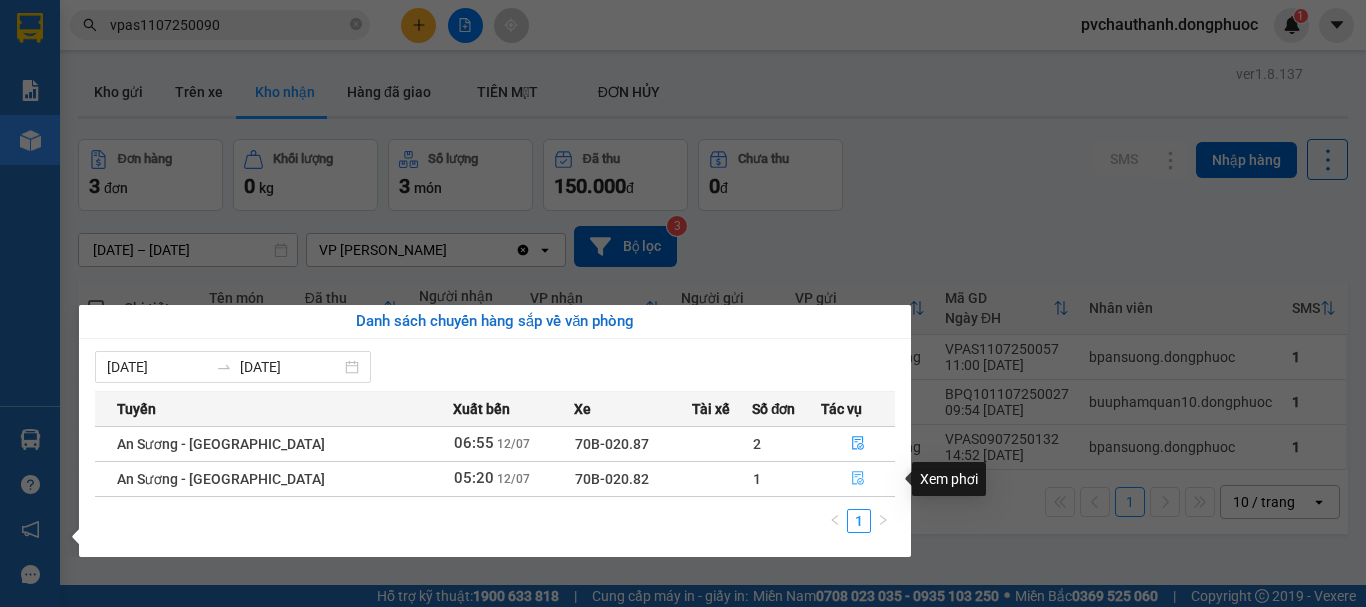 click at bounding box center [858, 479] 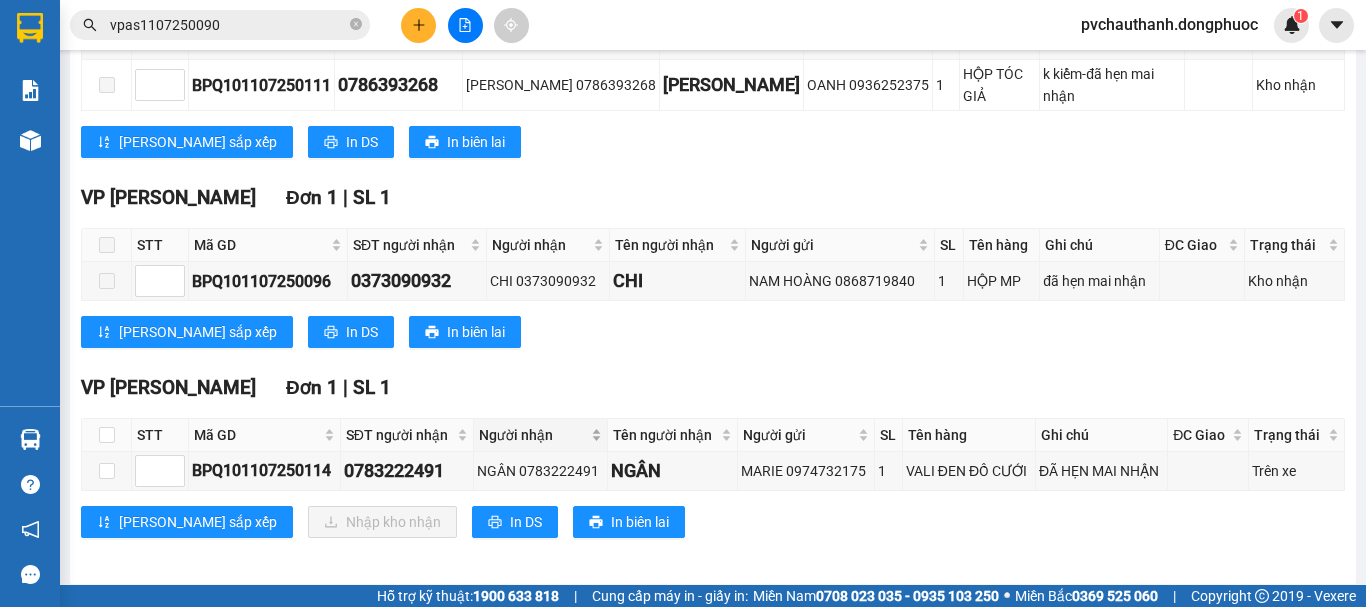 scroll, scrollTop: 474, scrollLeft: 0, axis: vertical 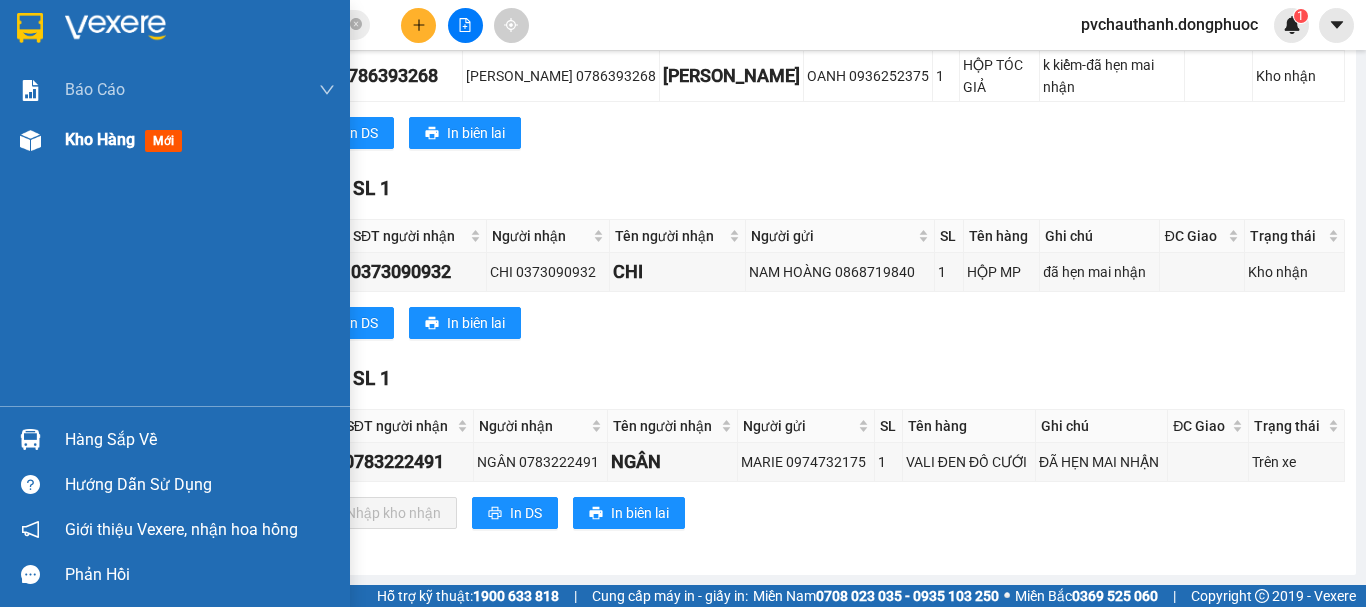 click on "Kho hàng mới" at bounding box center [127, 139] 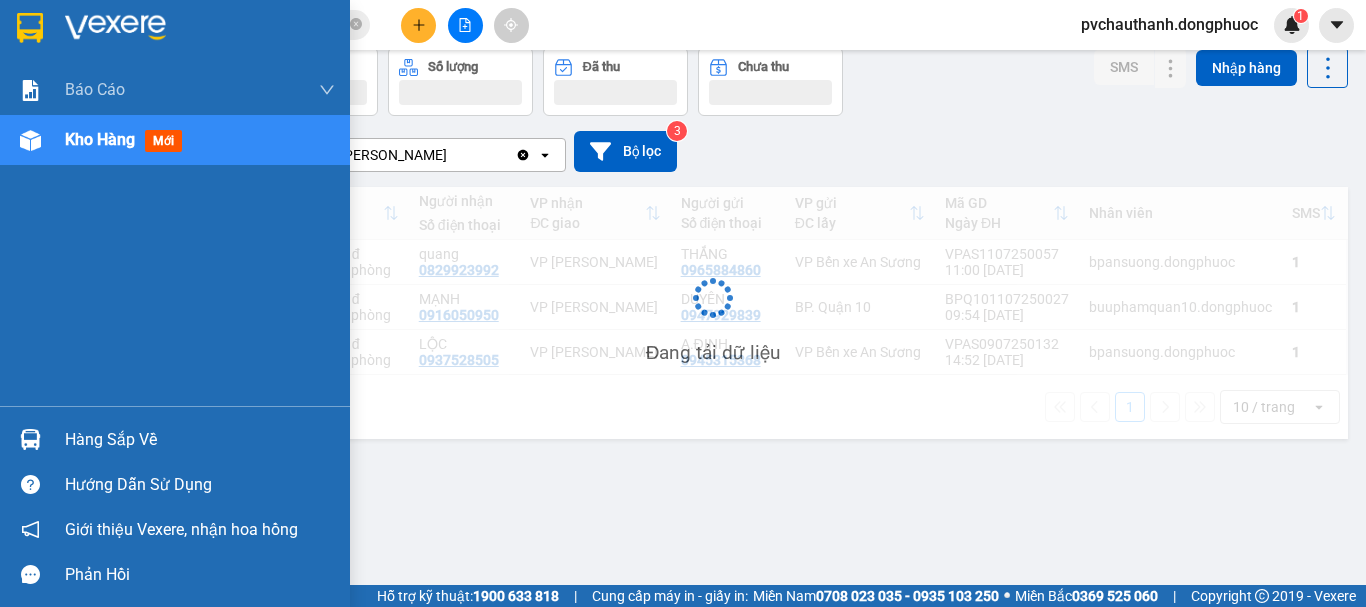 scroll, scrollTop: 92, scrollLeft: 0, axis: vertical 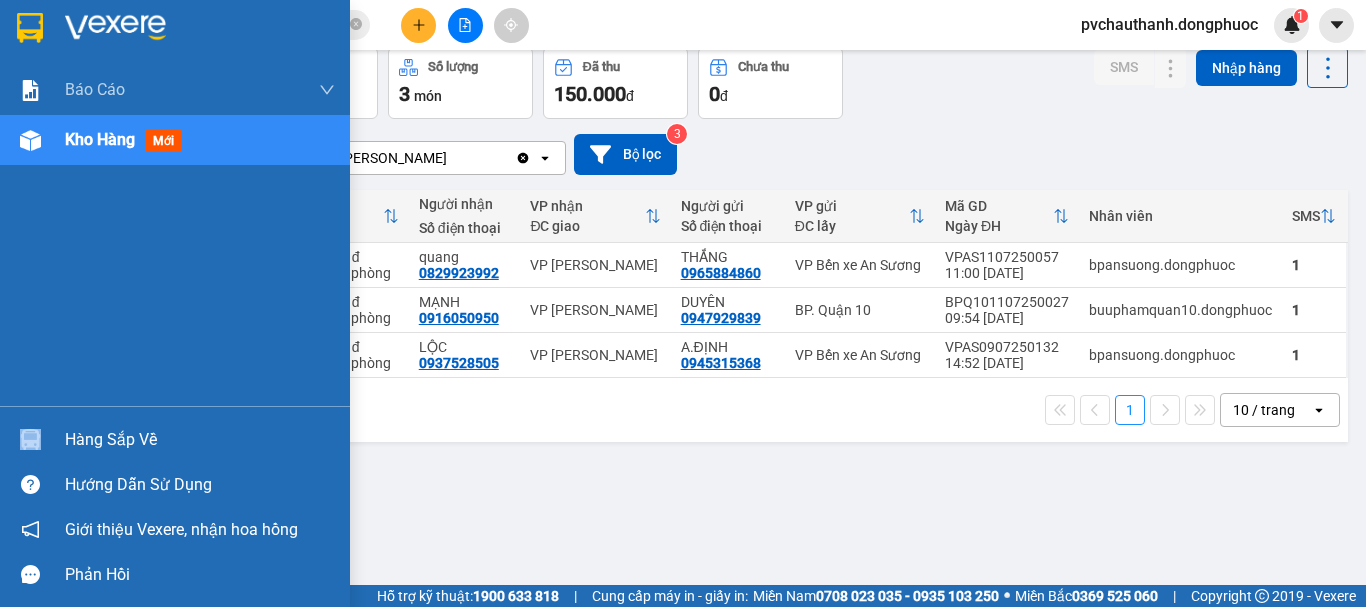 click on "Hàng sắp về" at bounding box center [175, 439] 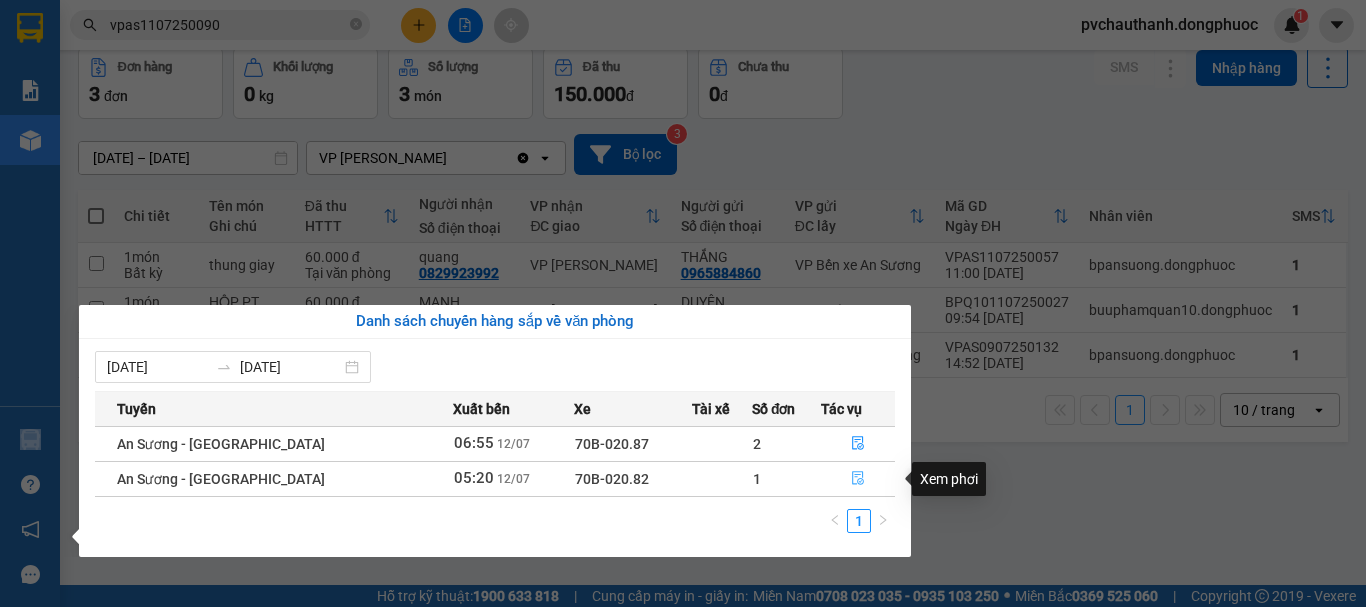 click 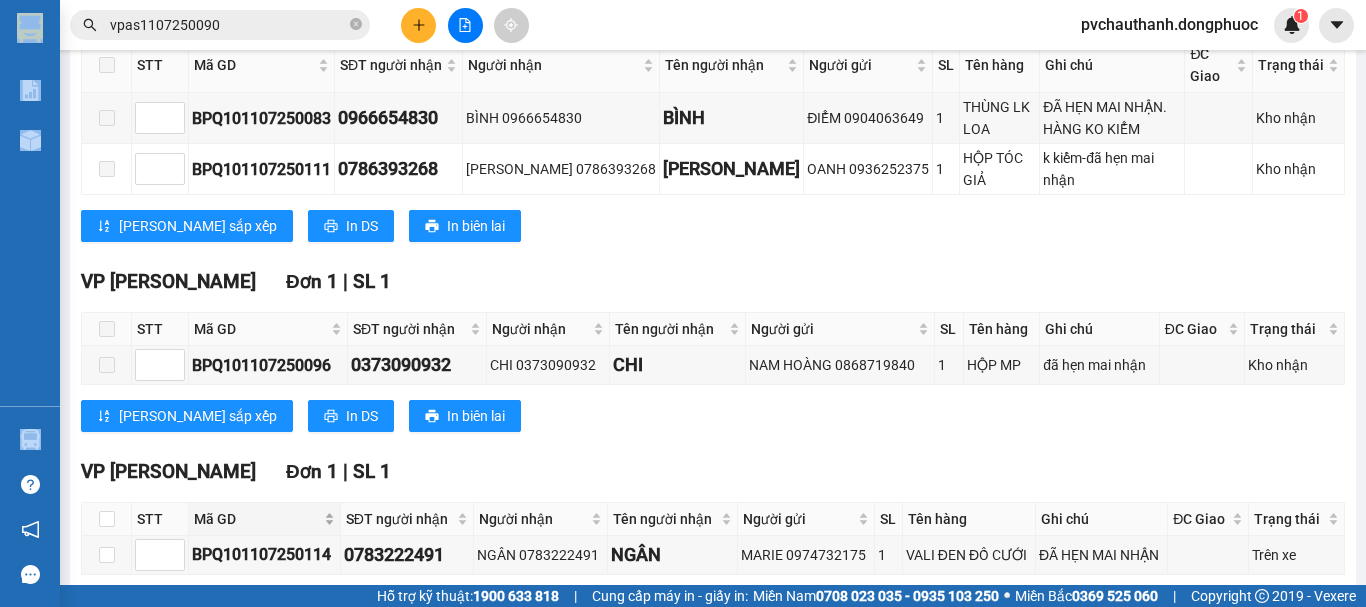 scroll, scrollTop: 474, scrollLeft: 0, axis: vertical 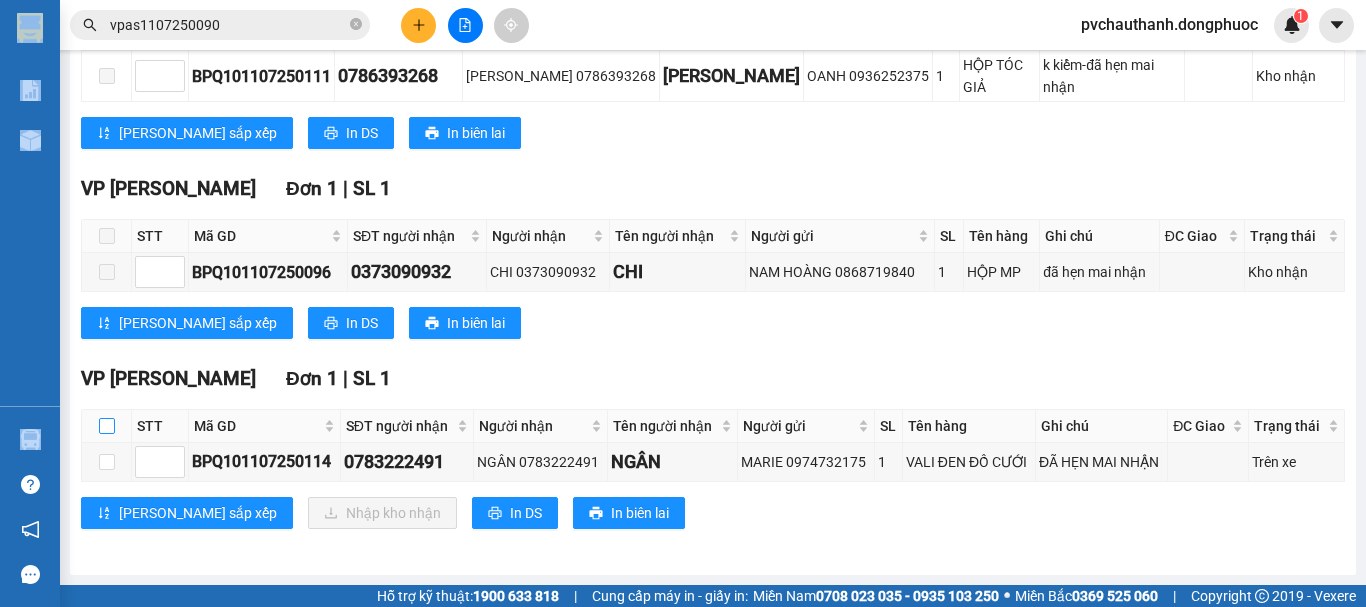 click at bounding box center (107, 426) 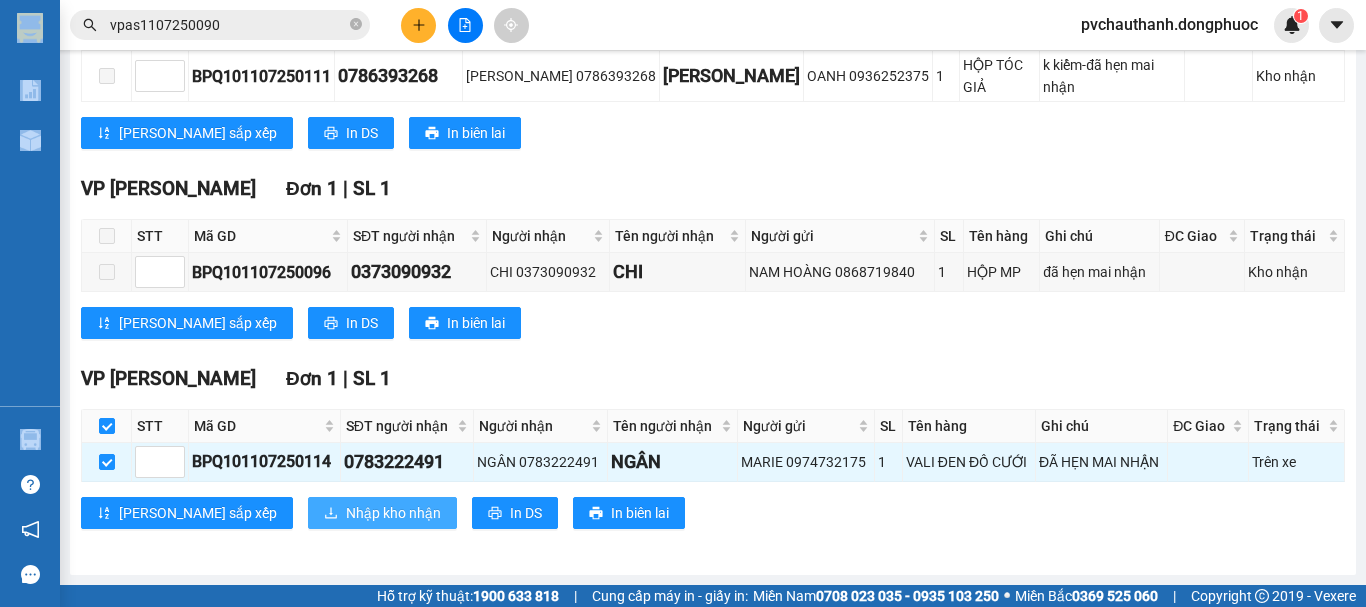click on "Nhập kho nhận" at bounding box center [393, 513] 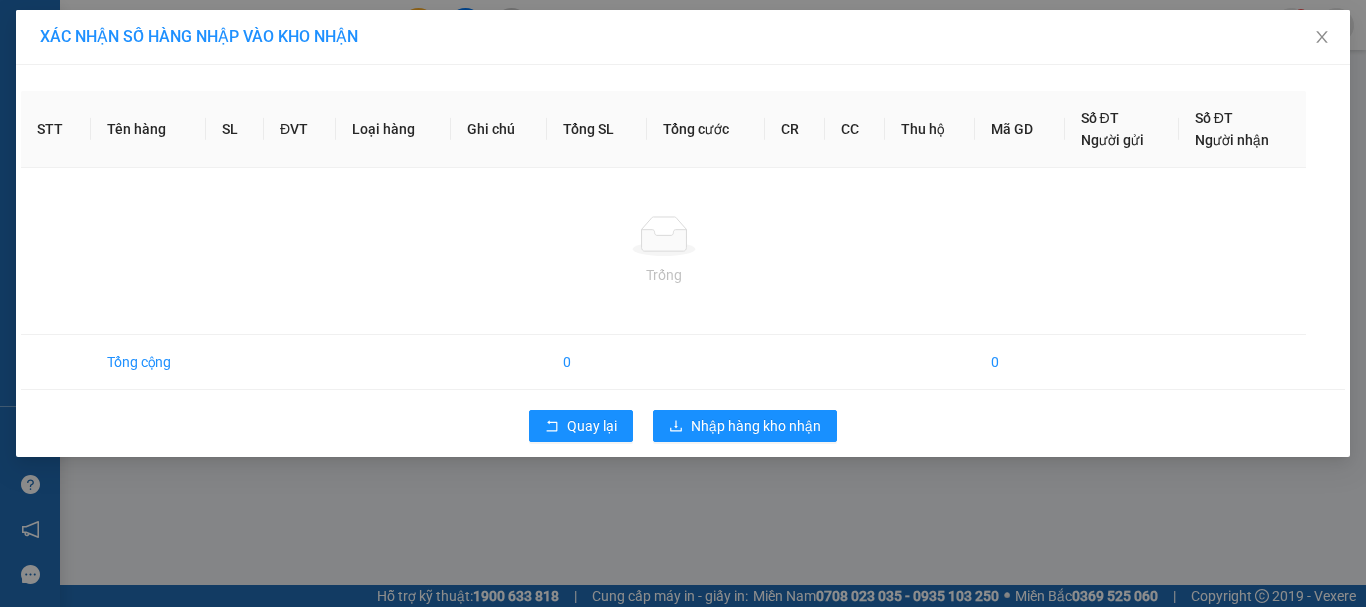 scroll, scrollTop: 0, scrollLeft: 0, axis: both 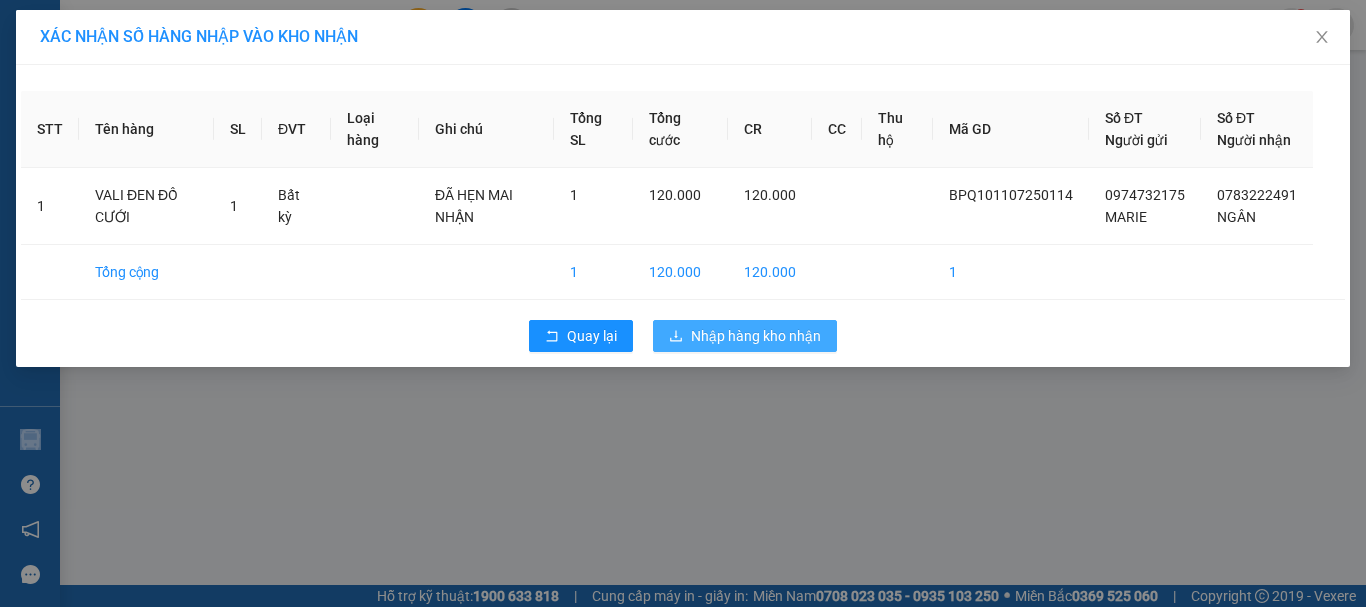 click on "Nhập hàng kho nhận" at bounding box center [756, 336] 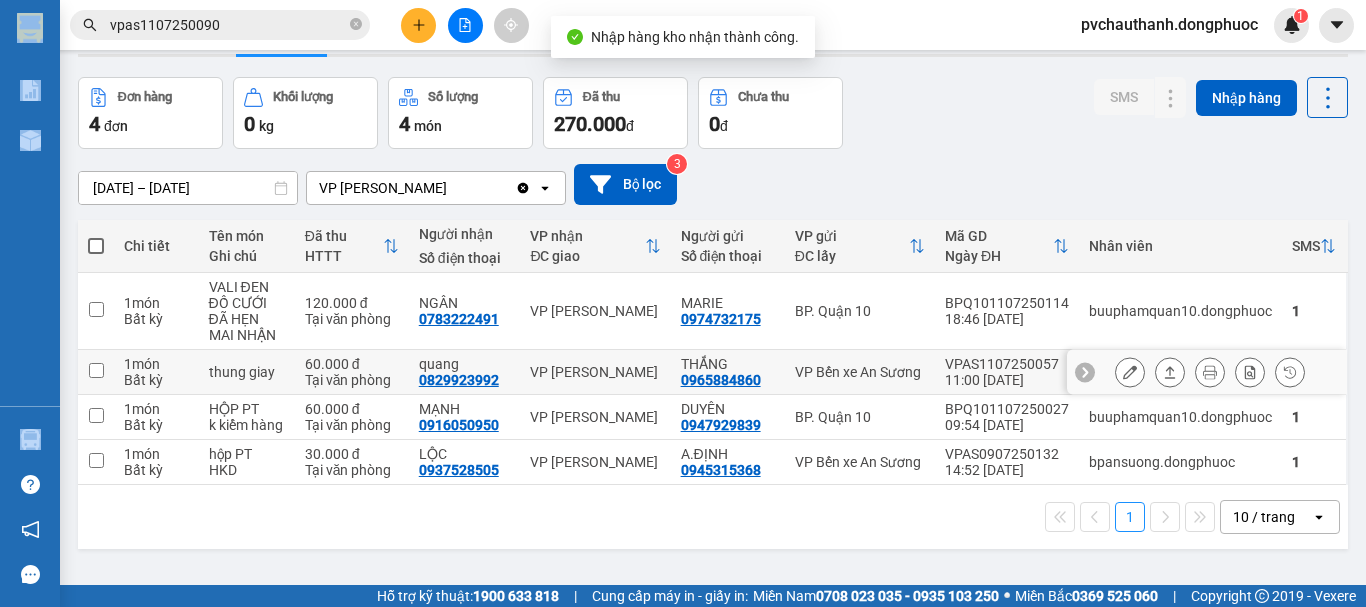 scroll, scrollTop: 92, scrollLeft: 0, axis: vertical 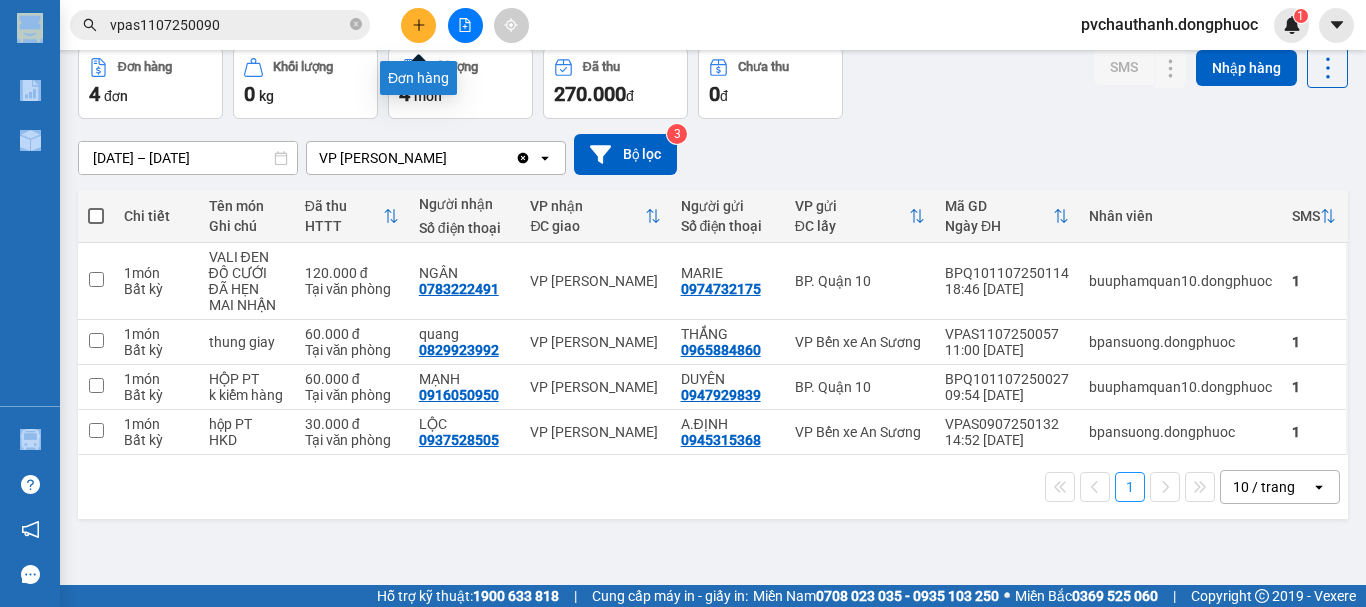 click 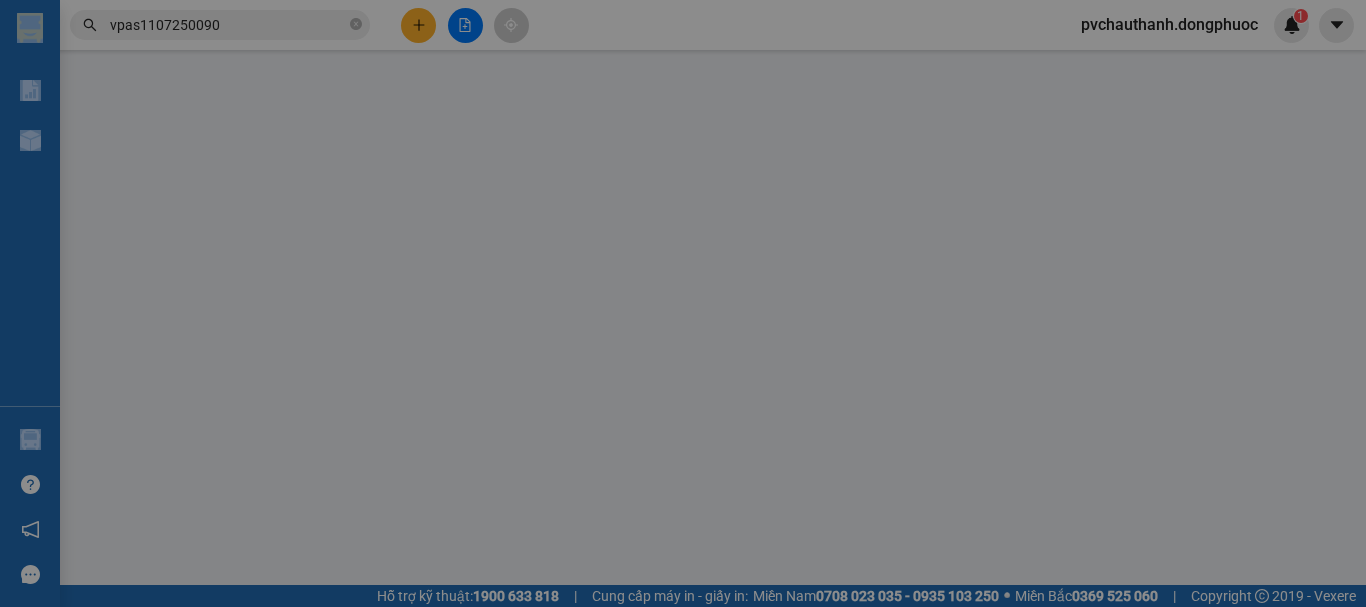 scroll, scrollTop: 0, scrollLeft: 0, axis: both 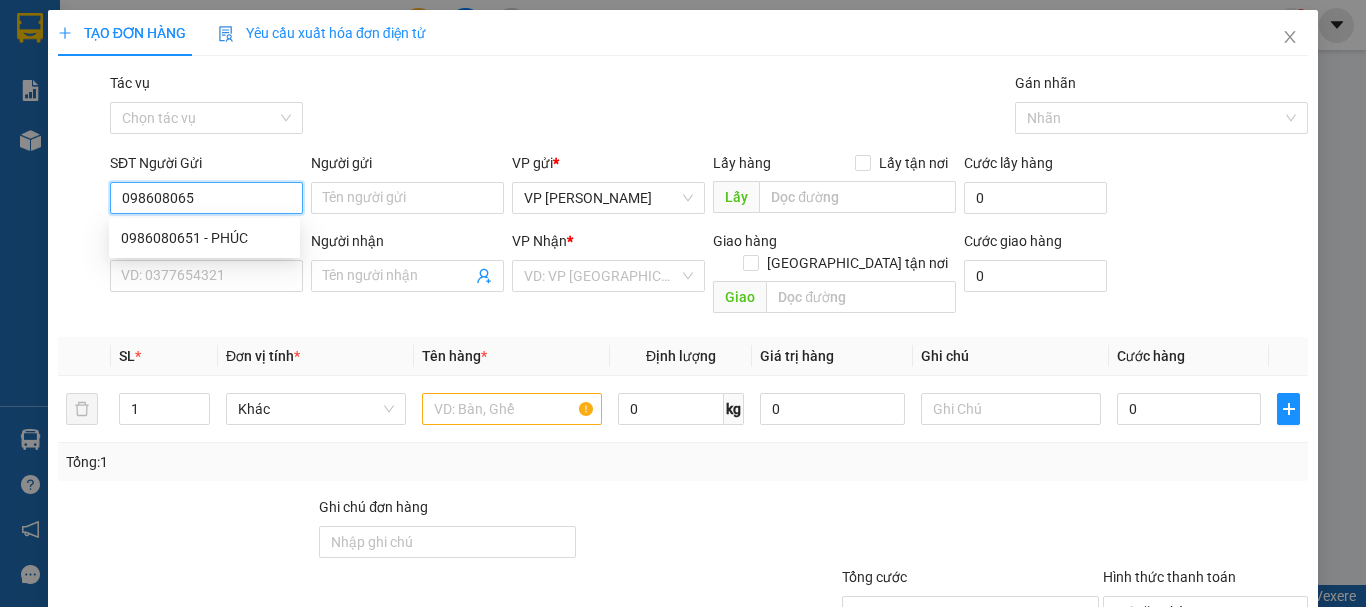 type on "0986080657" 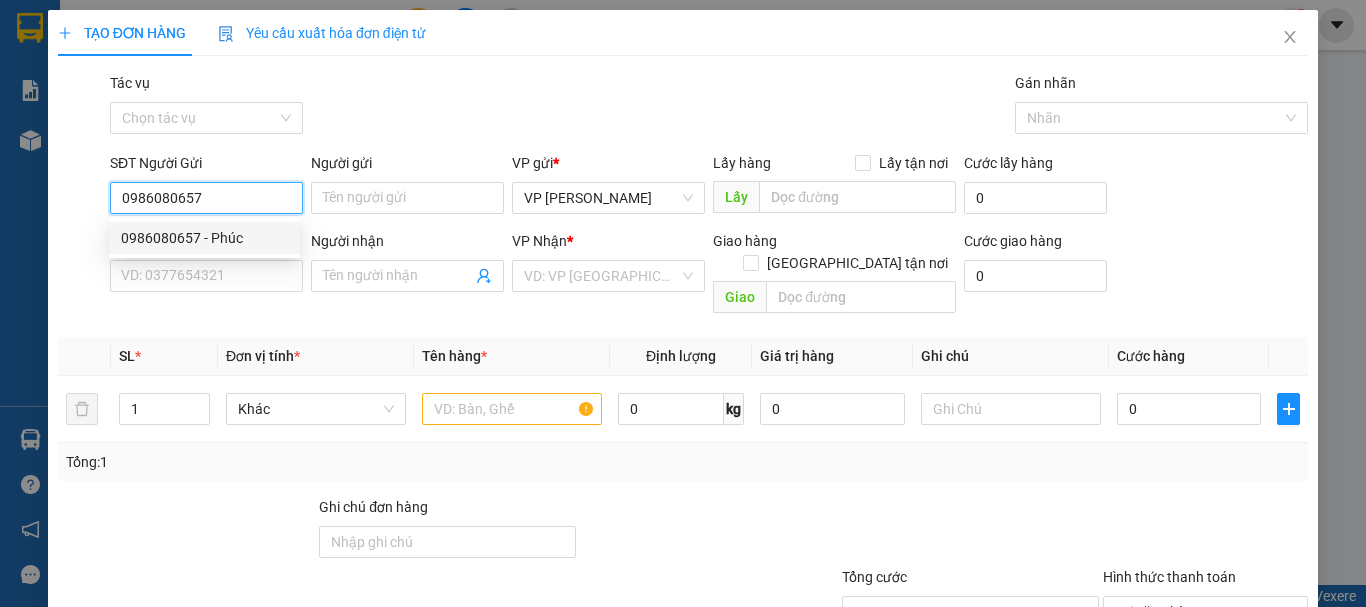 click on "0986080657 - Phúc" at bounding box center (204, 238) 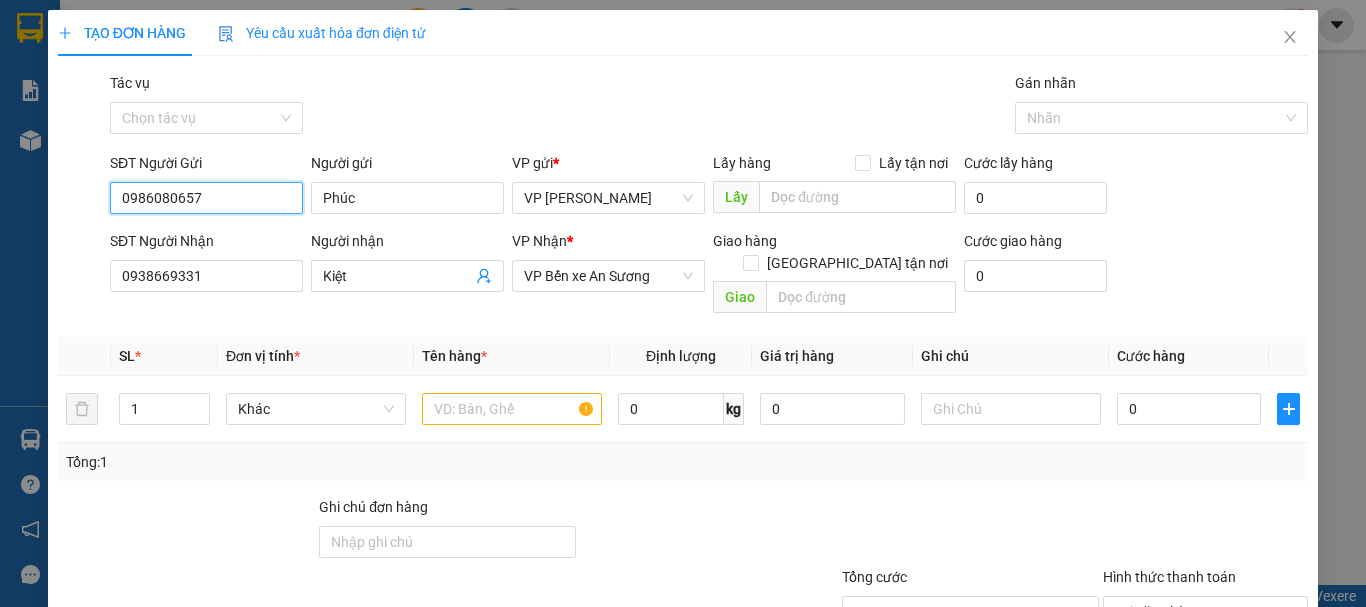 type on "30.000" 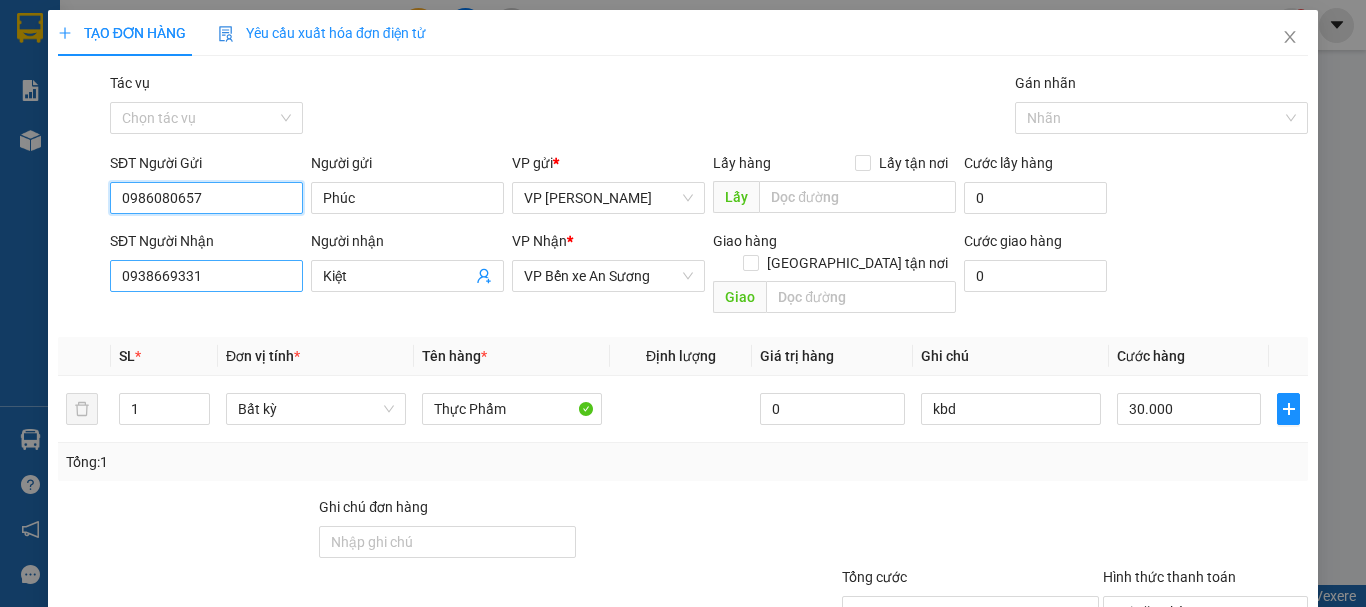 type on "0986080657" 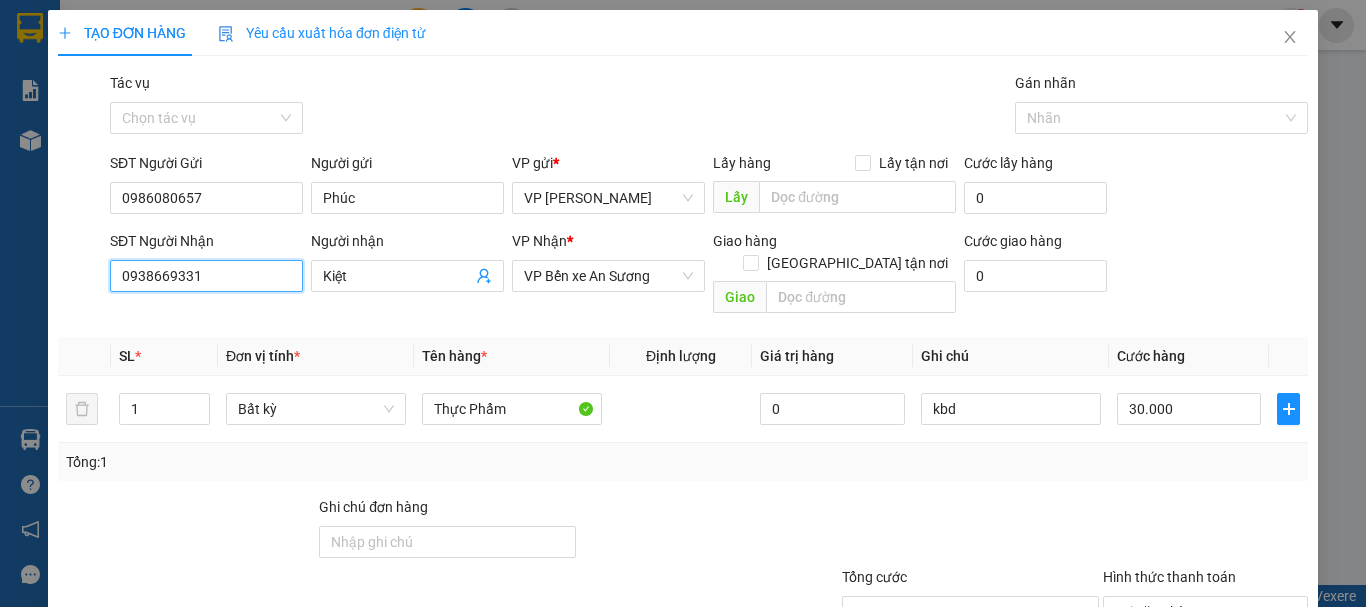 click on "0938669331" at bounding box center (206, 276) 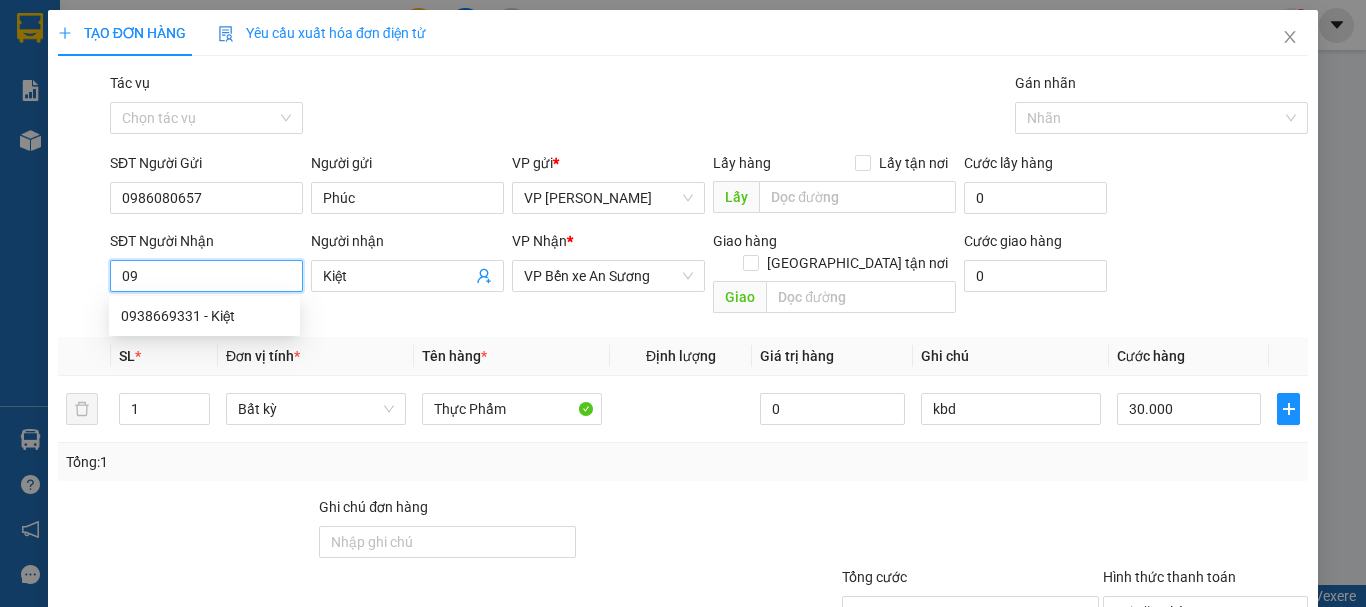 type on "0" 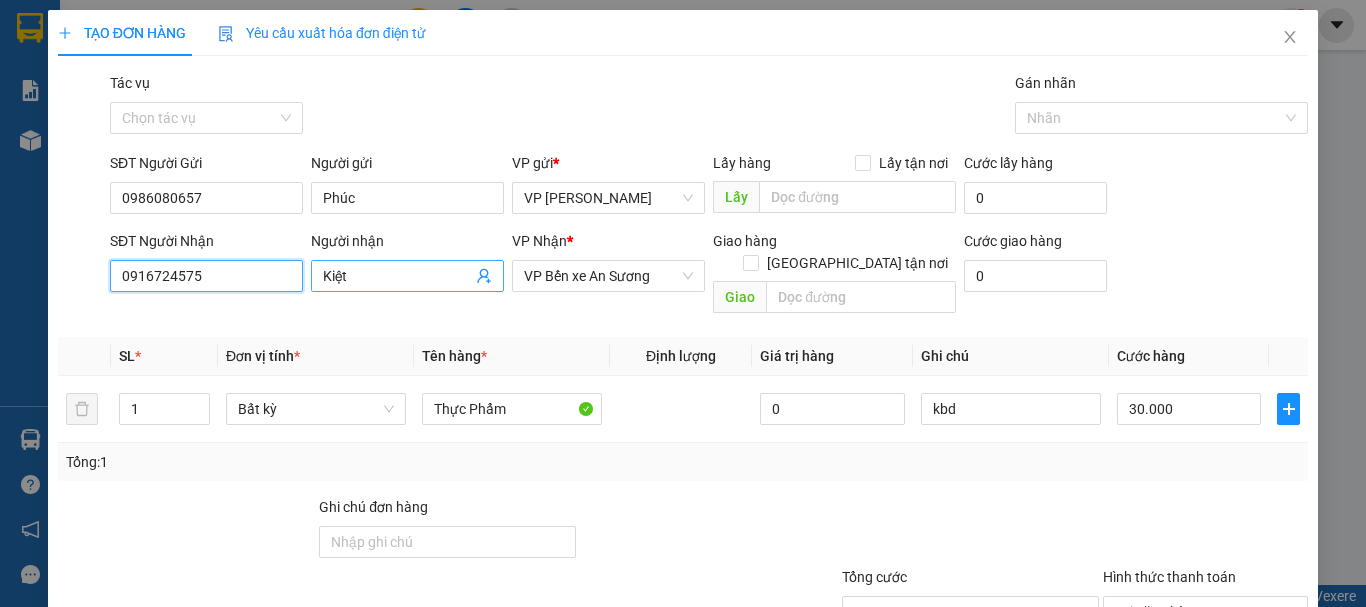 type on "0916724575" 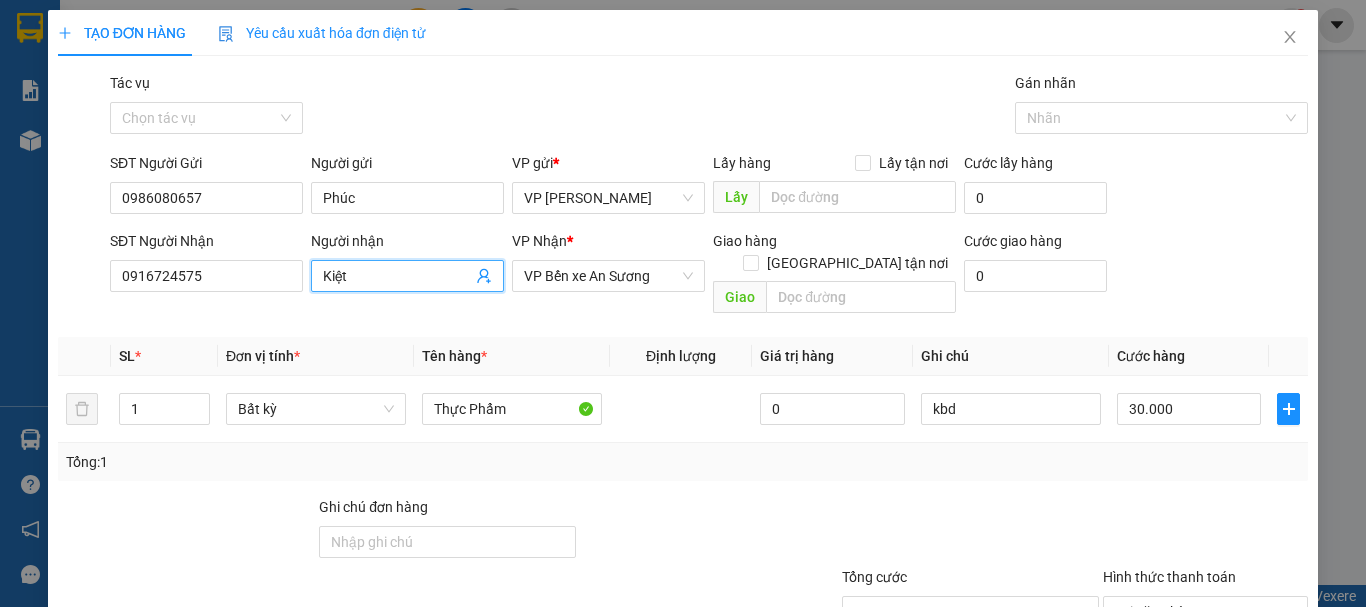 click on "Kiệt" at bounding box center [397, 276] 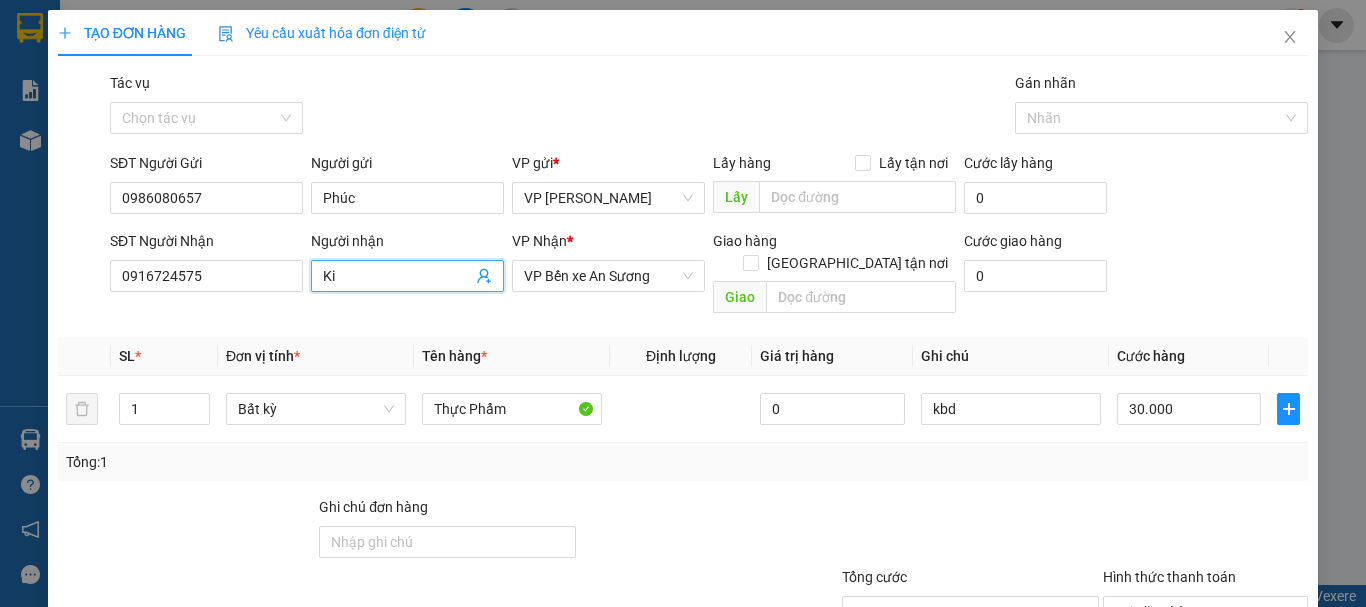 type on "K" 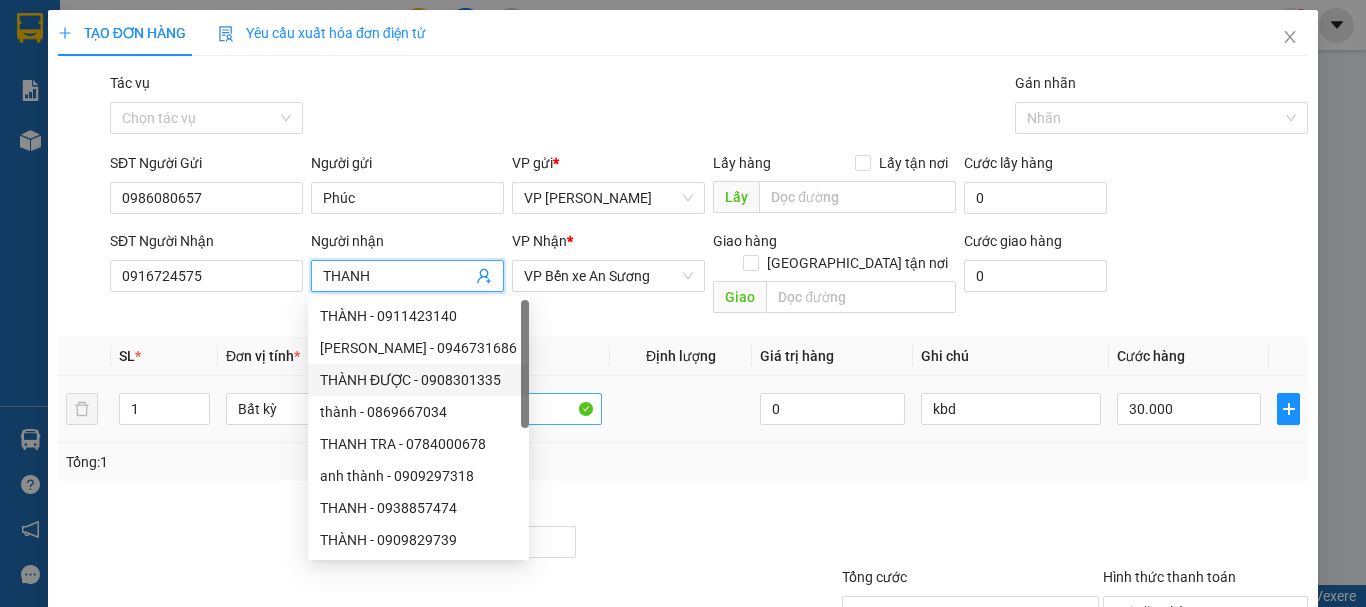 type on "THANH" 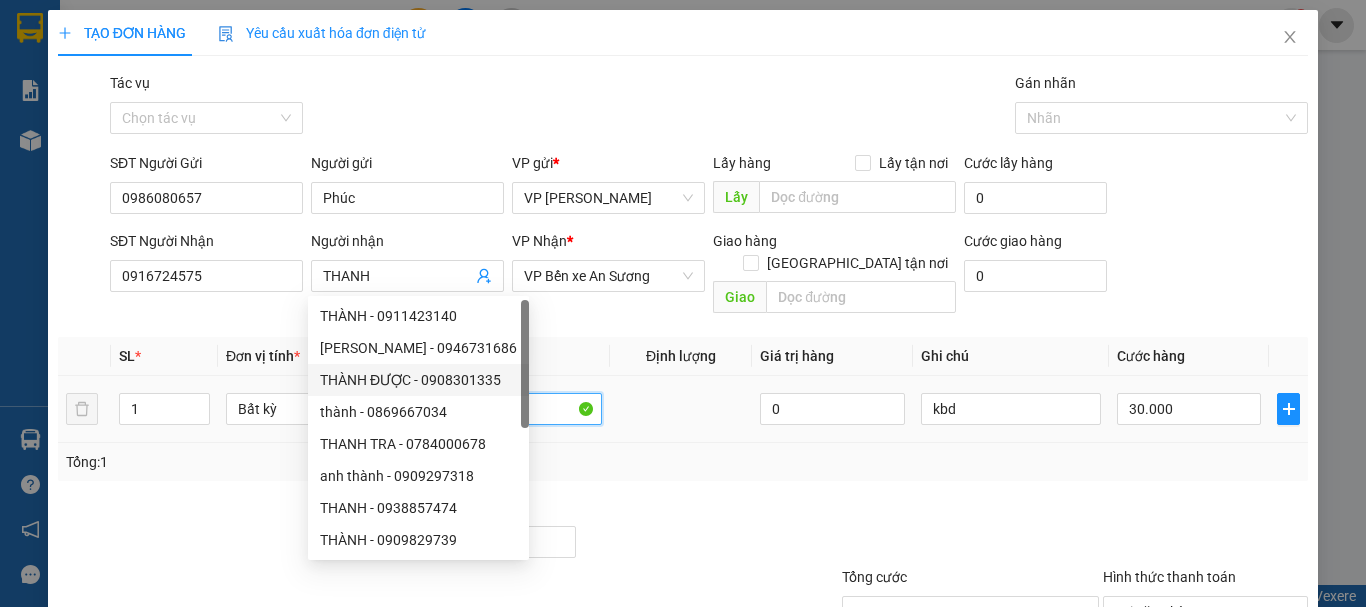 click on "Thực Phẩm" at bounding box center (512, 409) 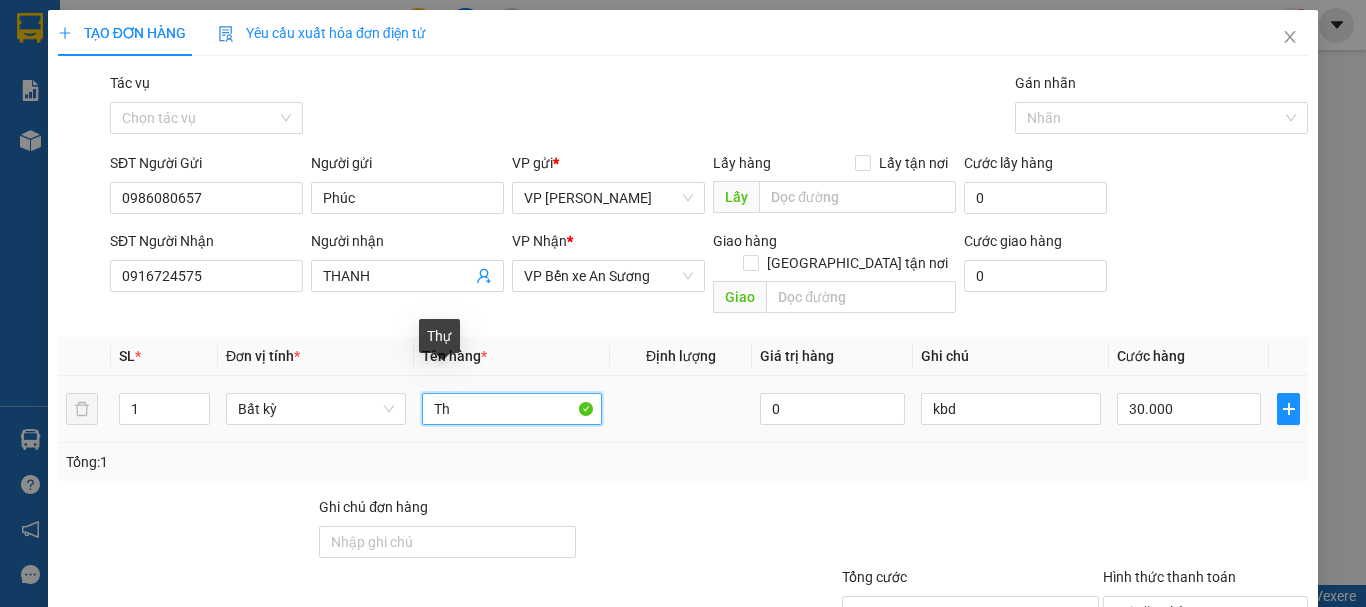 type on "T" 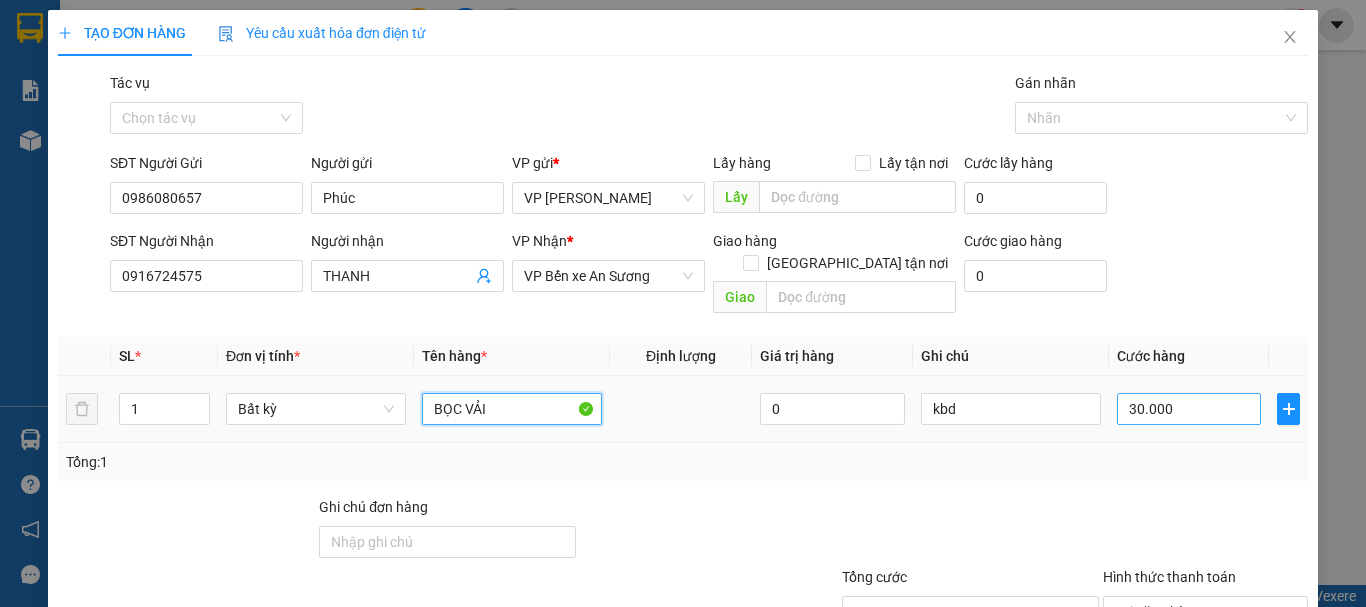 type on "BỌC VẢI" 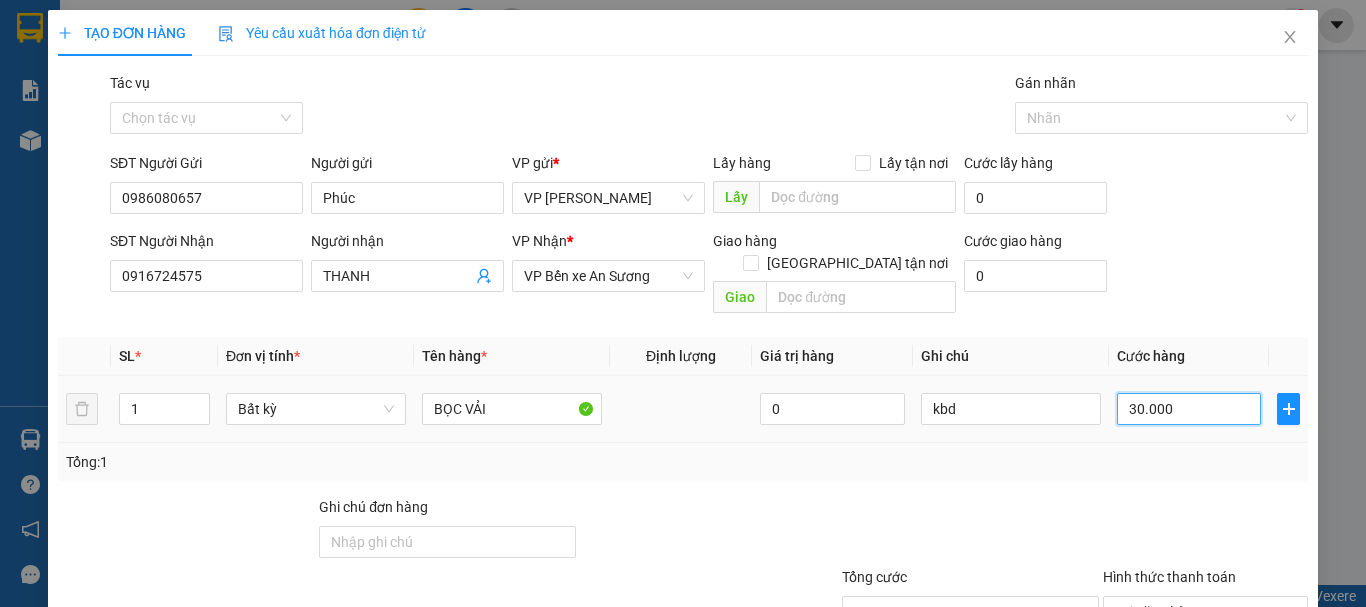 click on "30.000" at bounding box center (1189, 409) 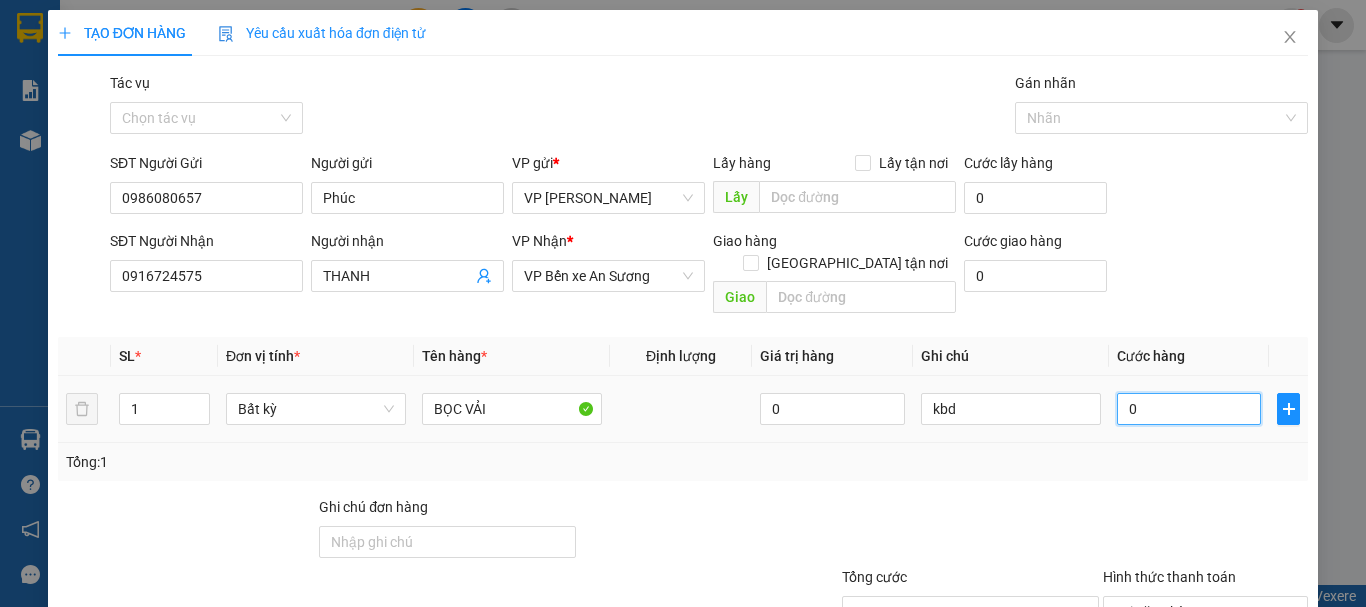 type on "5" 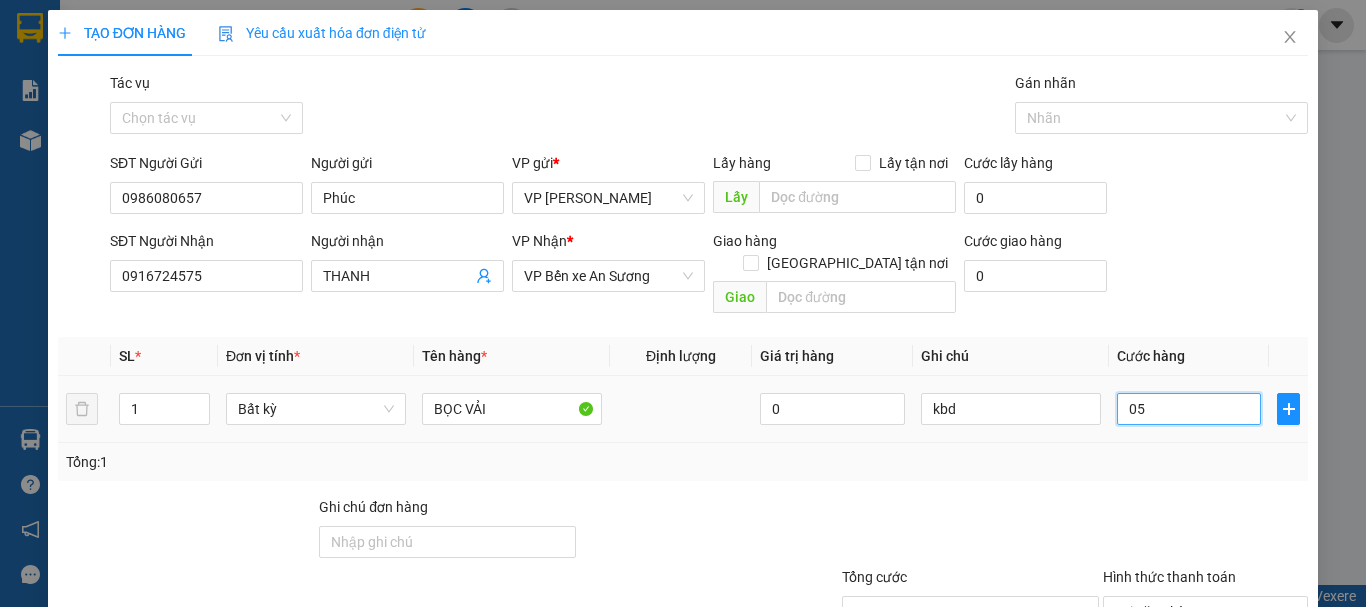 type on "50" 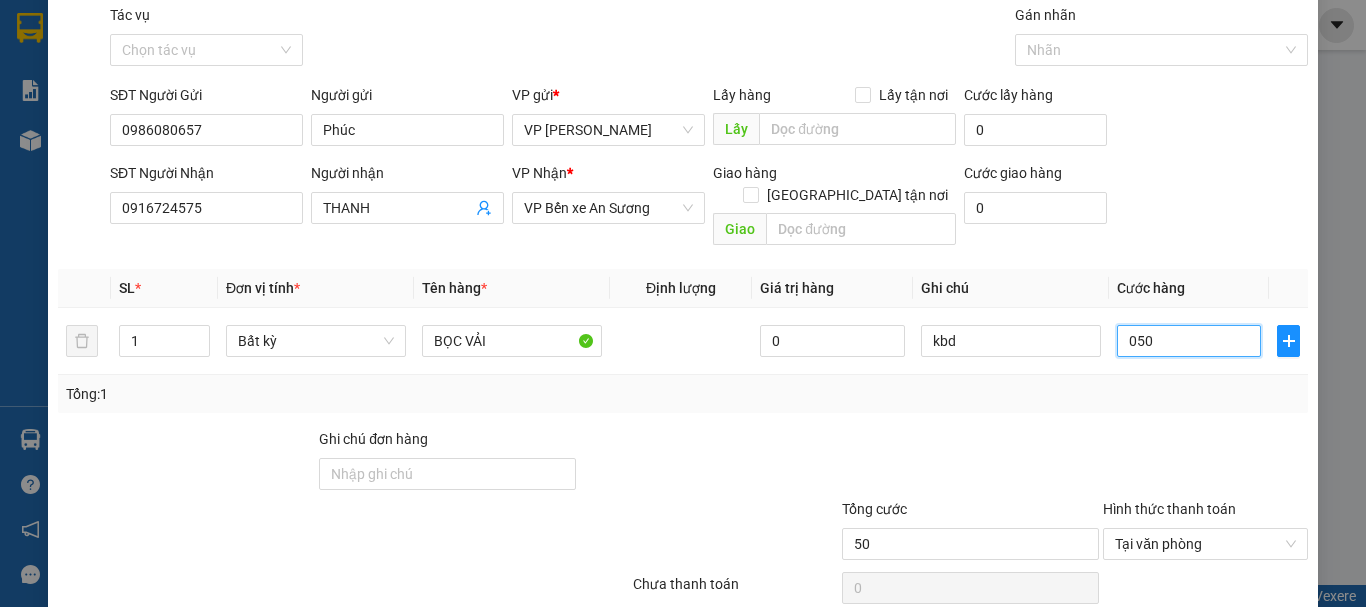 scroll, scrollTop: 133, scrollLeft: 0, axis: vertical 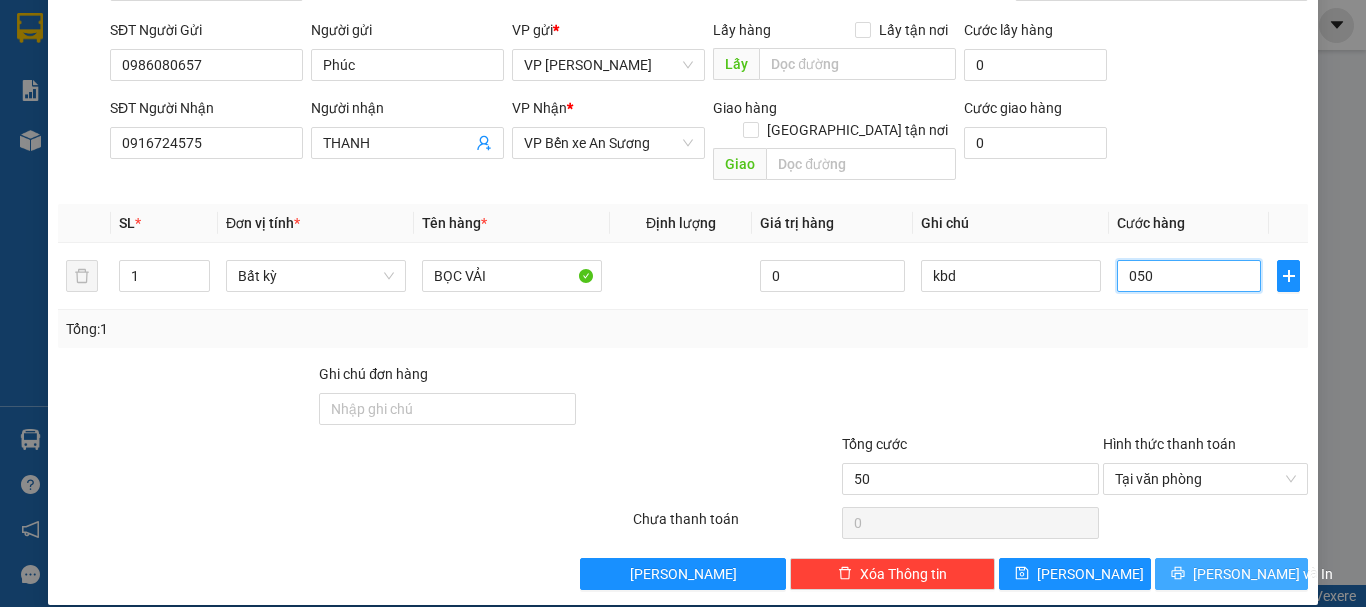 type on "050" 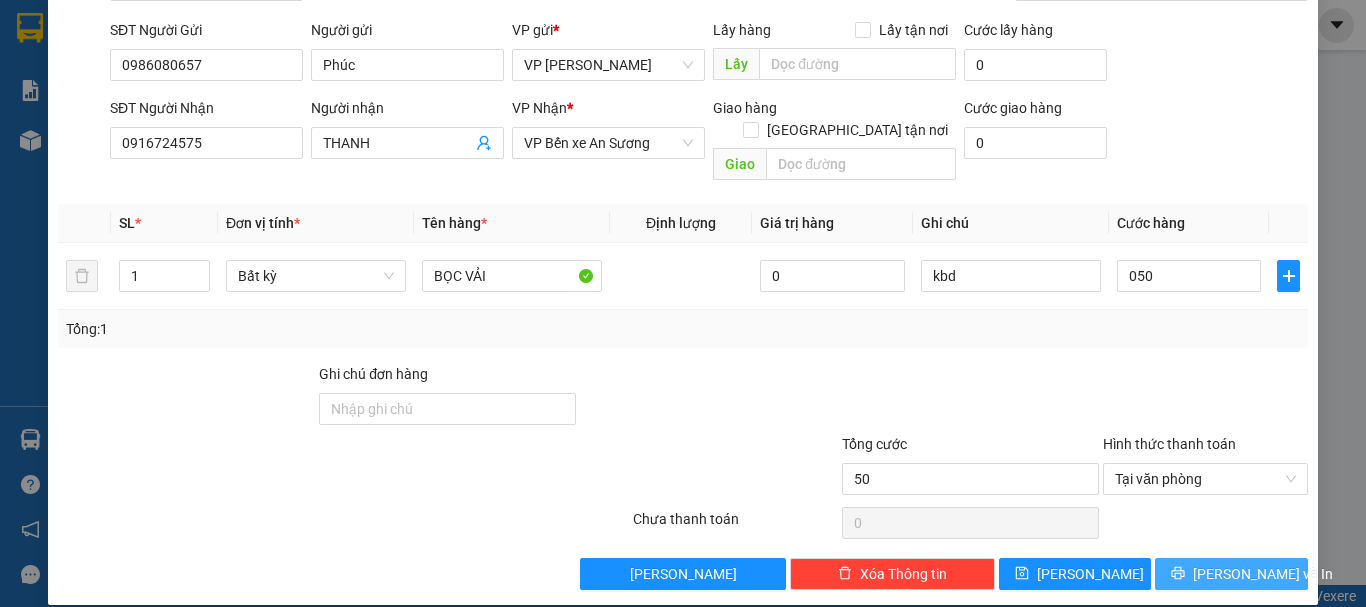 type on "50.000" 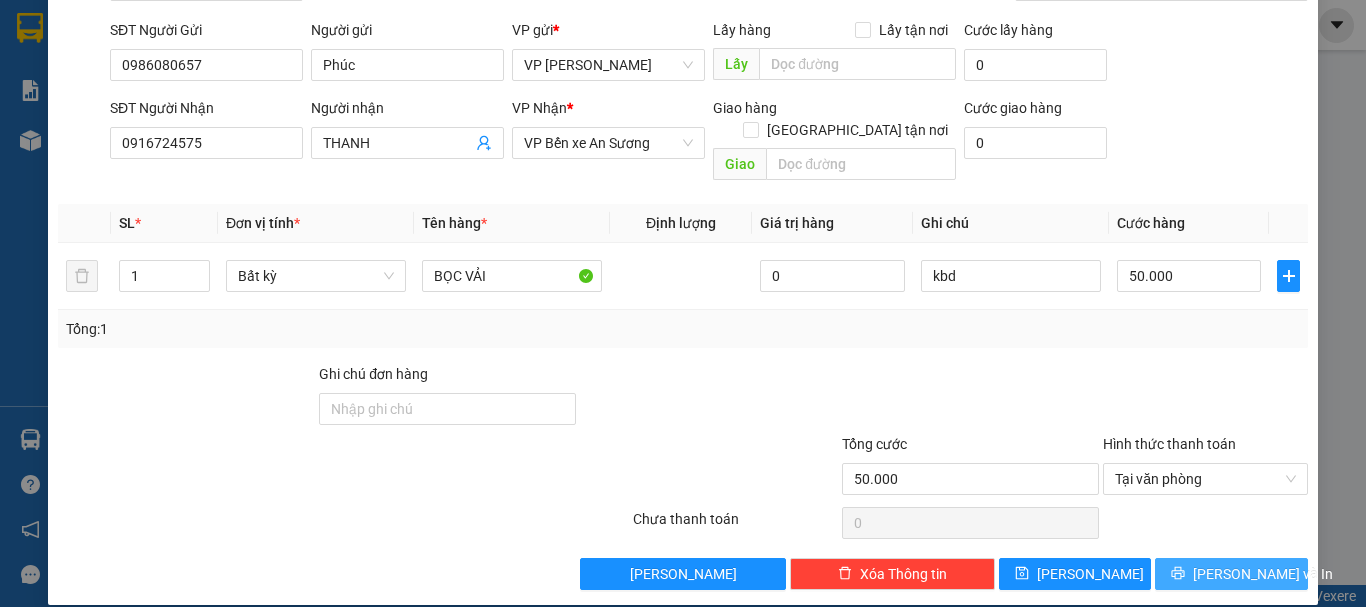 click on "[PERSON_NAME] và In" at bounding box center (1263, 574) 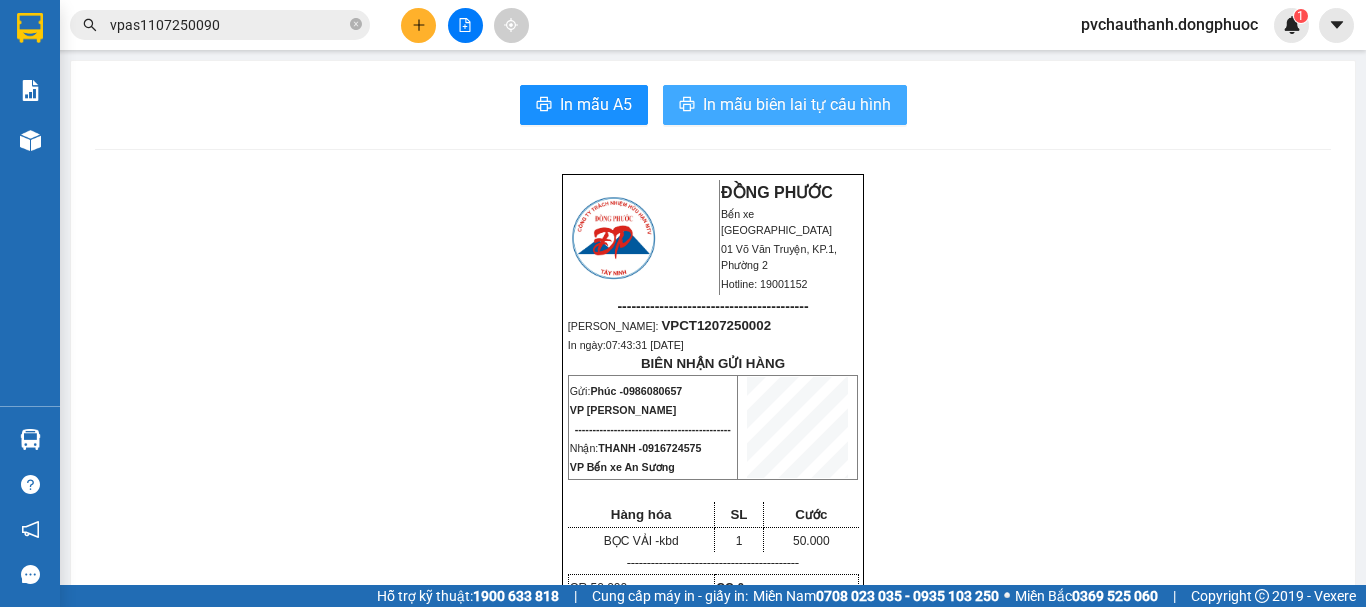 click on "In mẫu biên lai tự cấu hình" at bounding box center [797, 104] 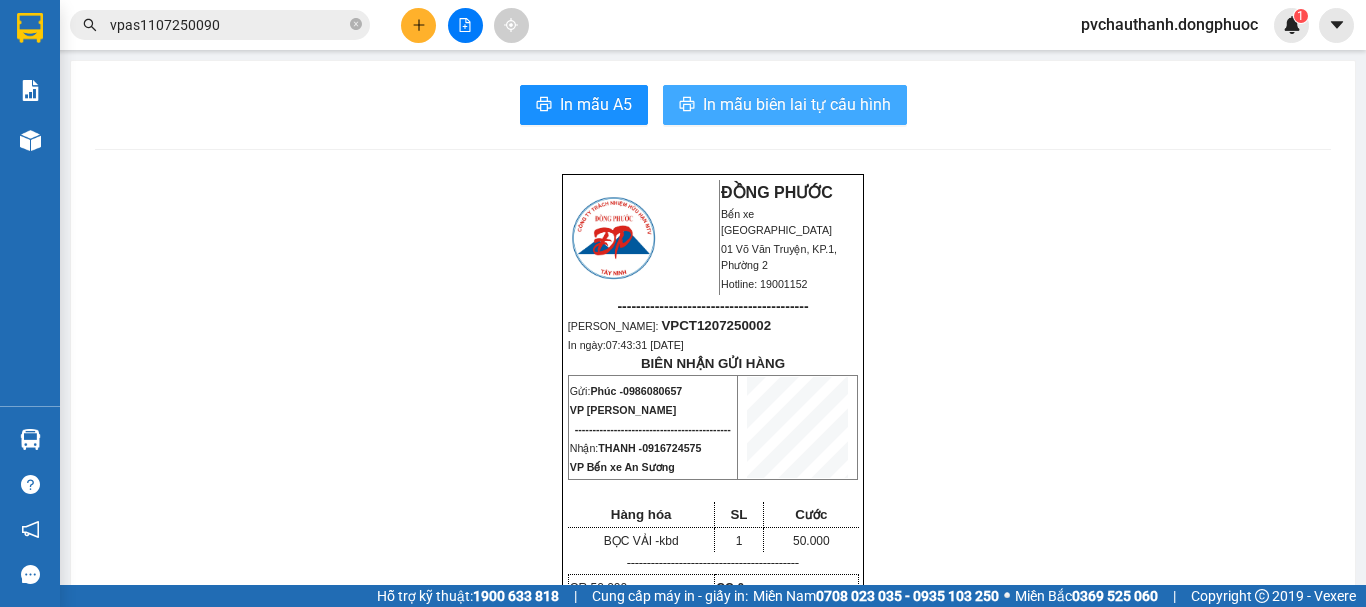 scroll, scrollTop: 0, scrollLeft: 0, axis: both 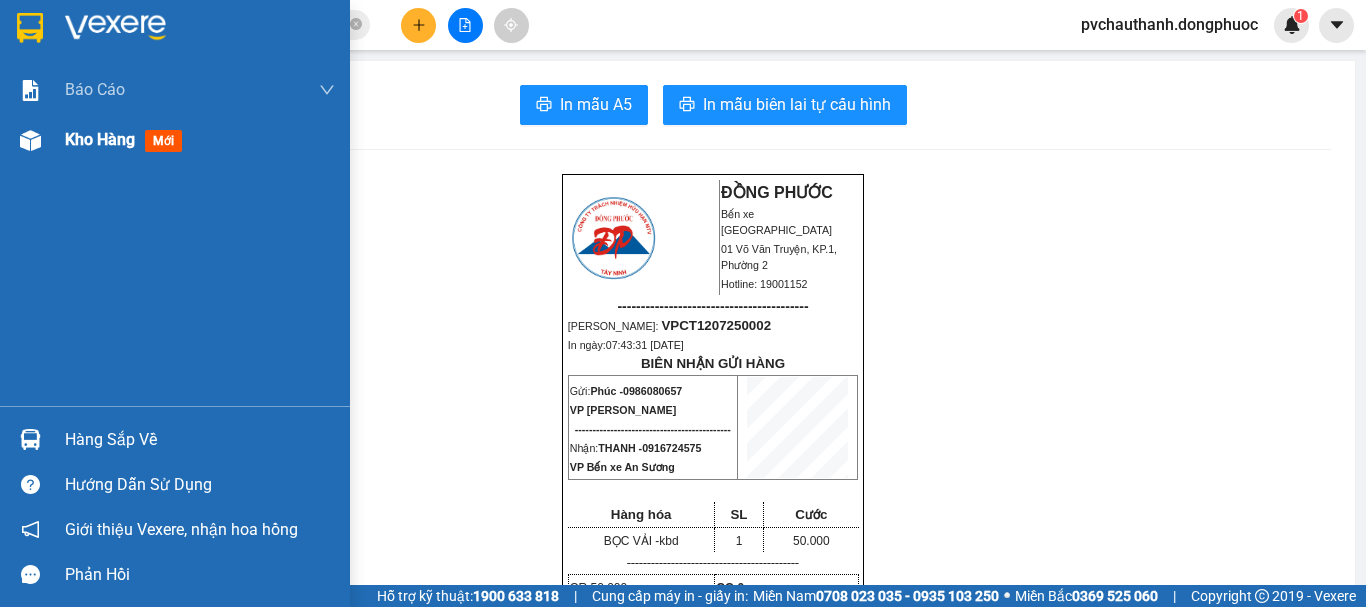click on "Kho hàng" at bounding box center [100, 139] 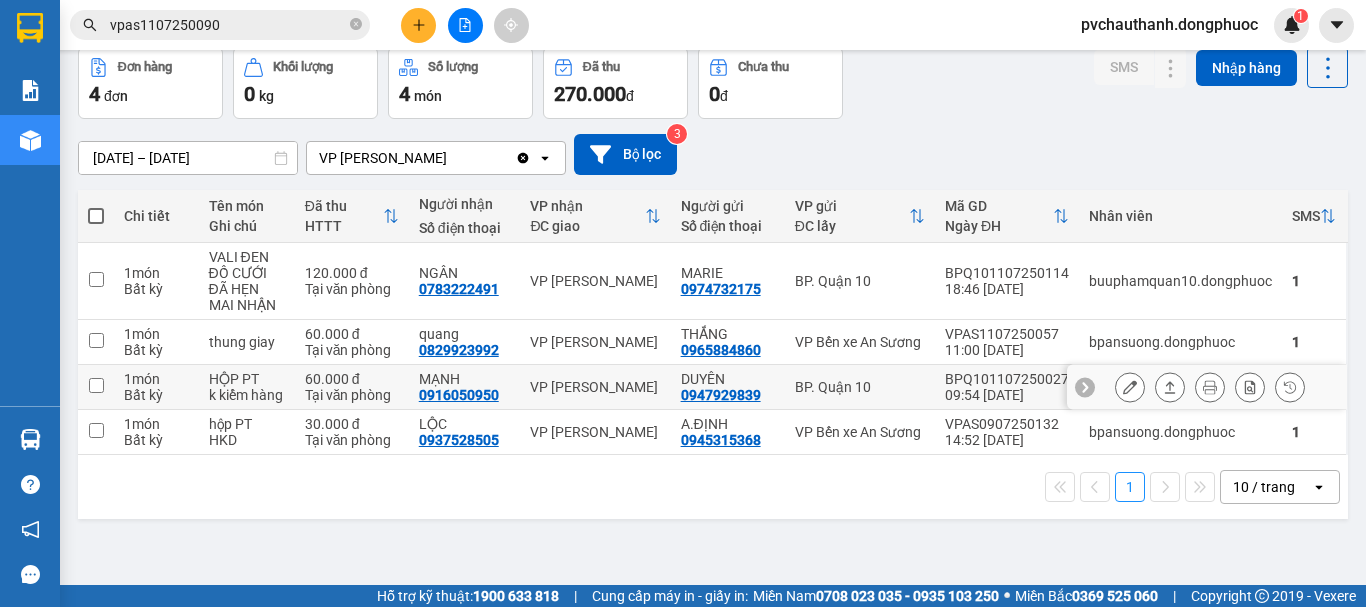 scroll, scrollTop: 0, scrollLeft: 0, axis: both 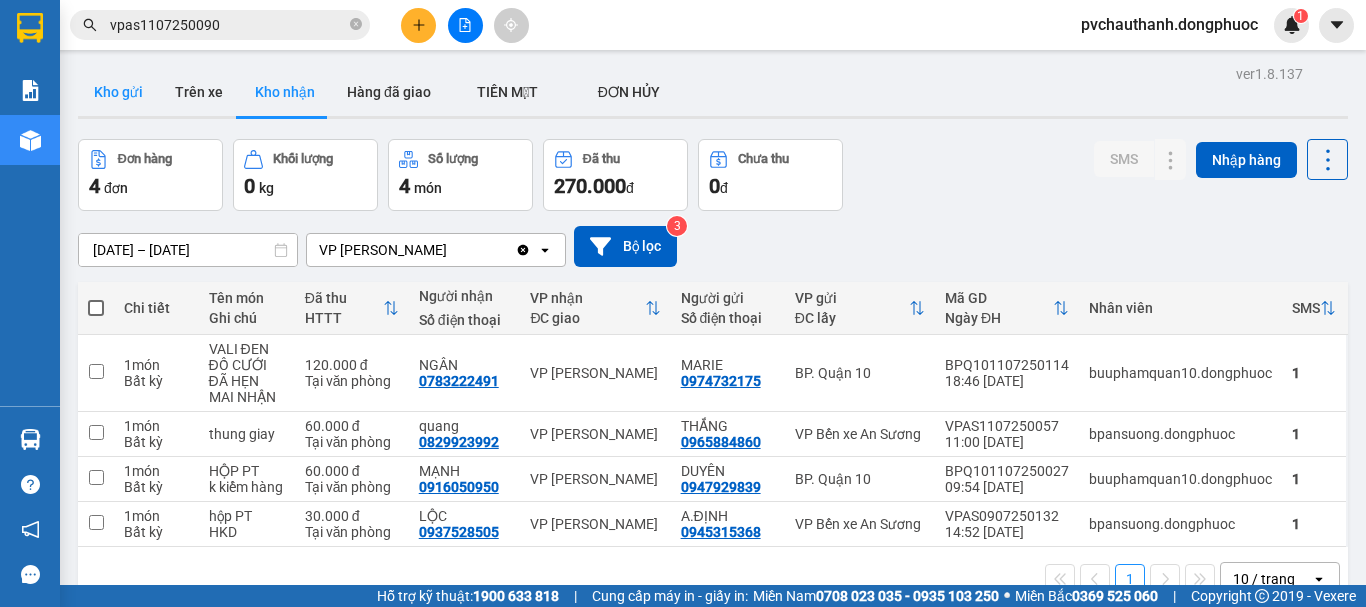 click on "Kho gửi" at bounding box center [118, 92] 